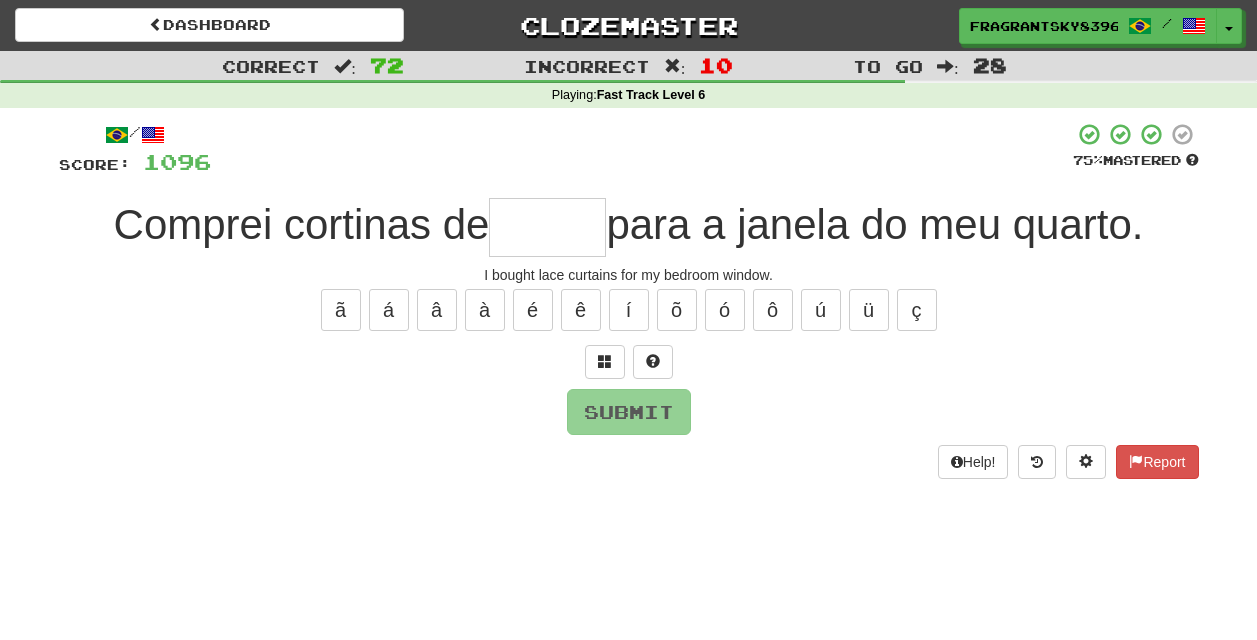 scroll, scrollTop: 0, scrollLeft: 0, axis: both 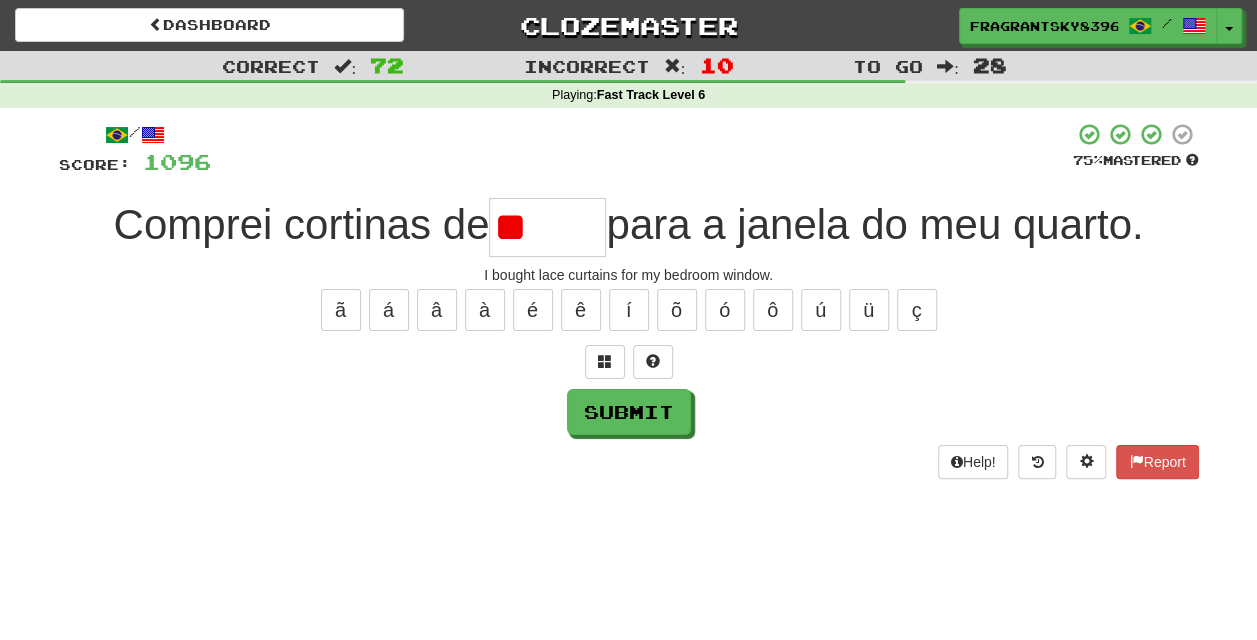 type on "*" 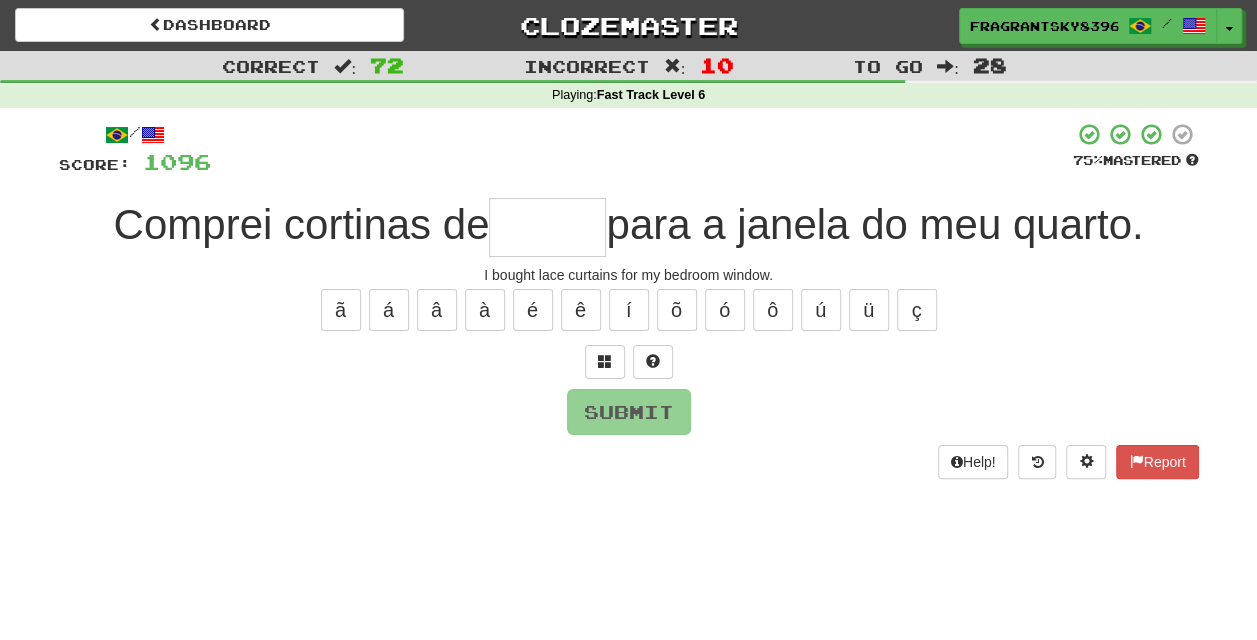 type on "*****" 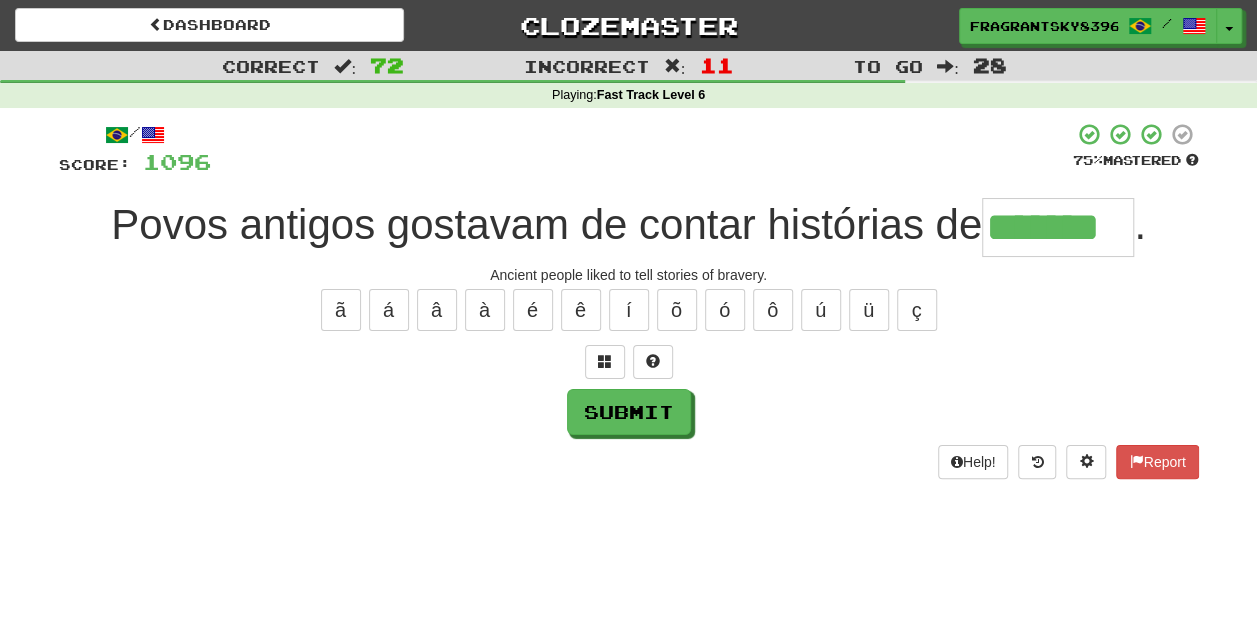 type on "*******" 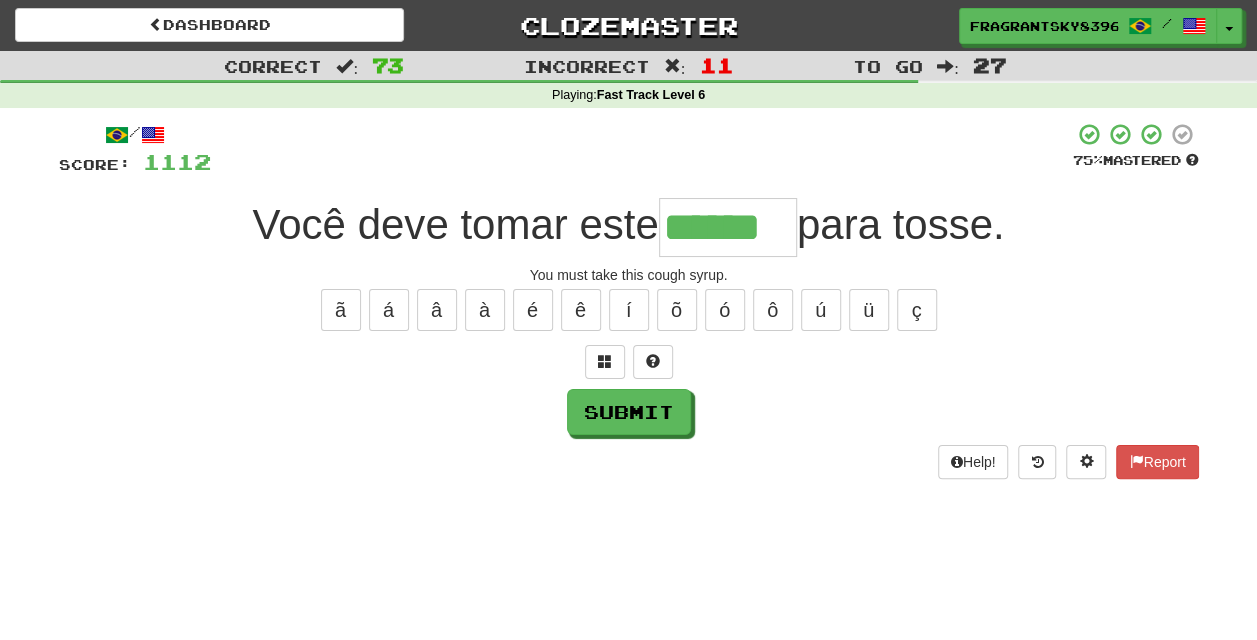type on "******" 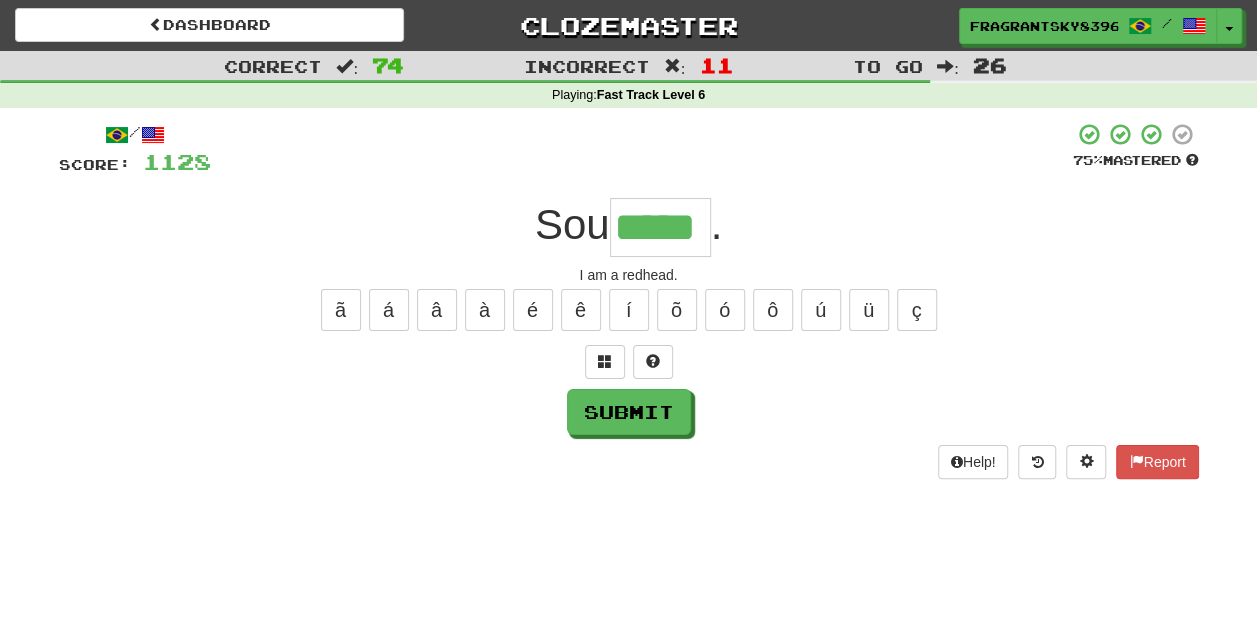 type on "*****" 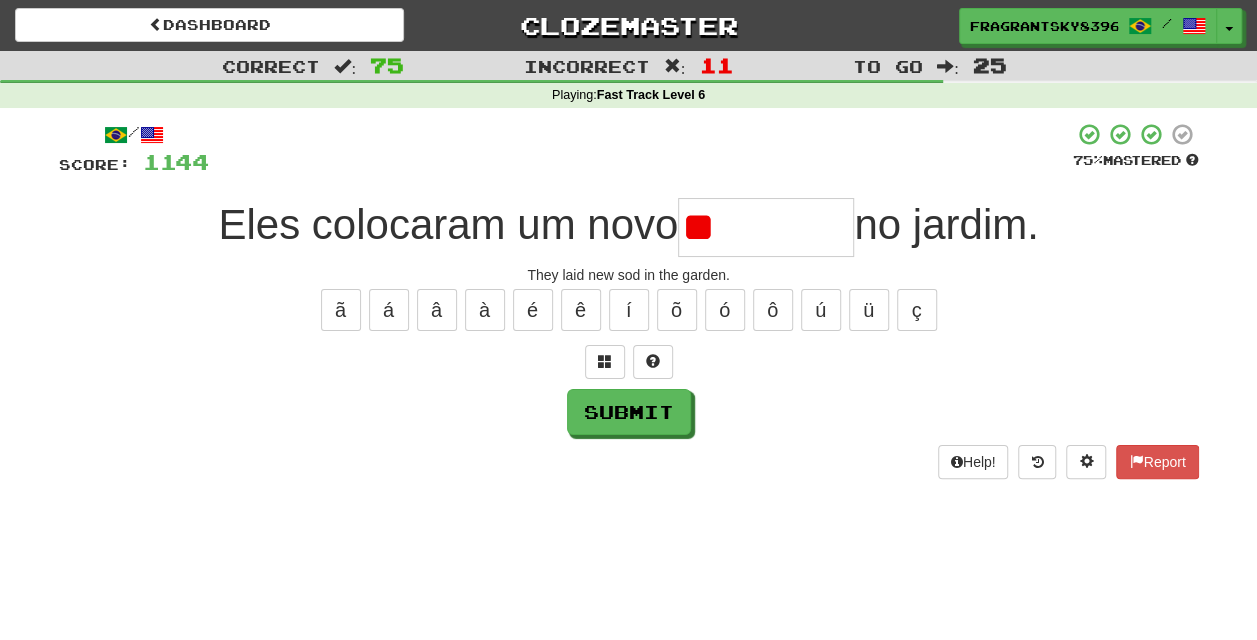 type on "*" 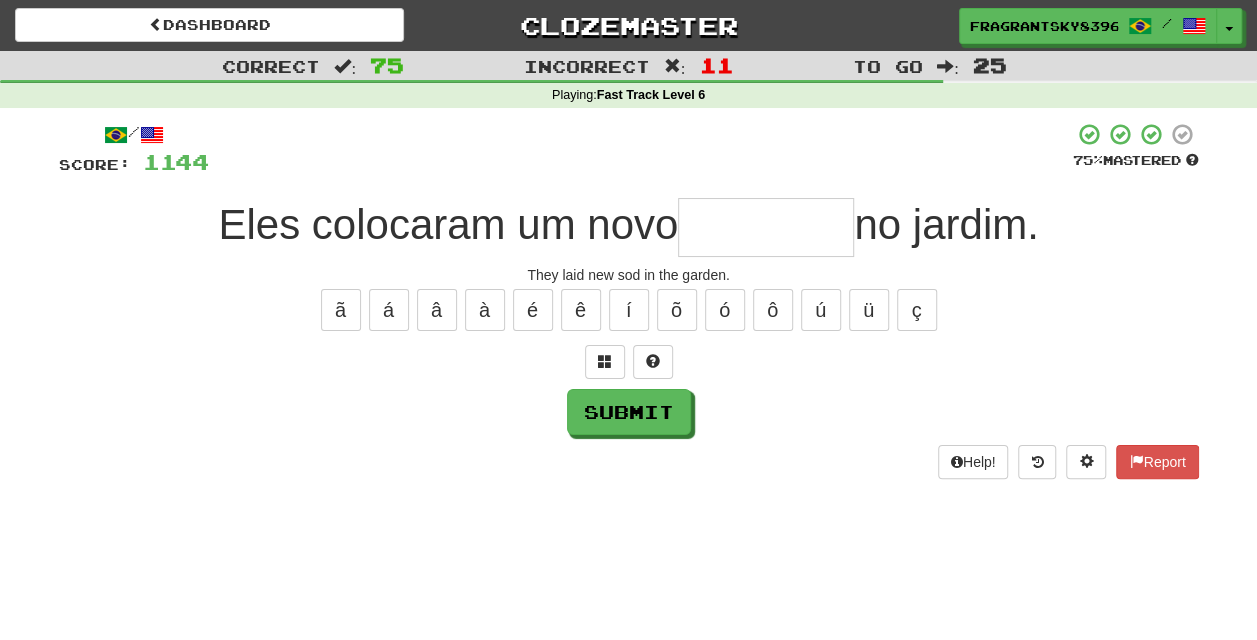 type on "*" 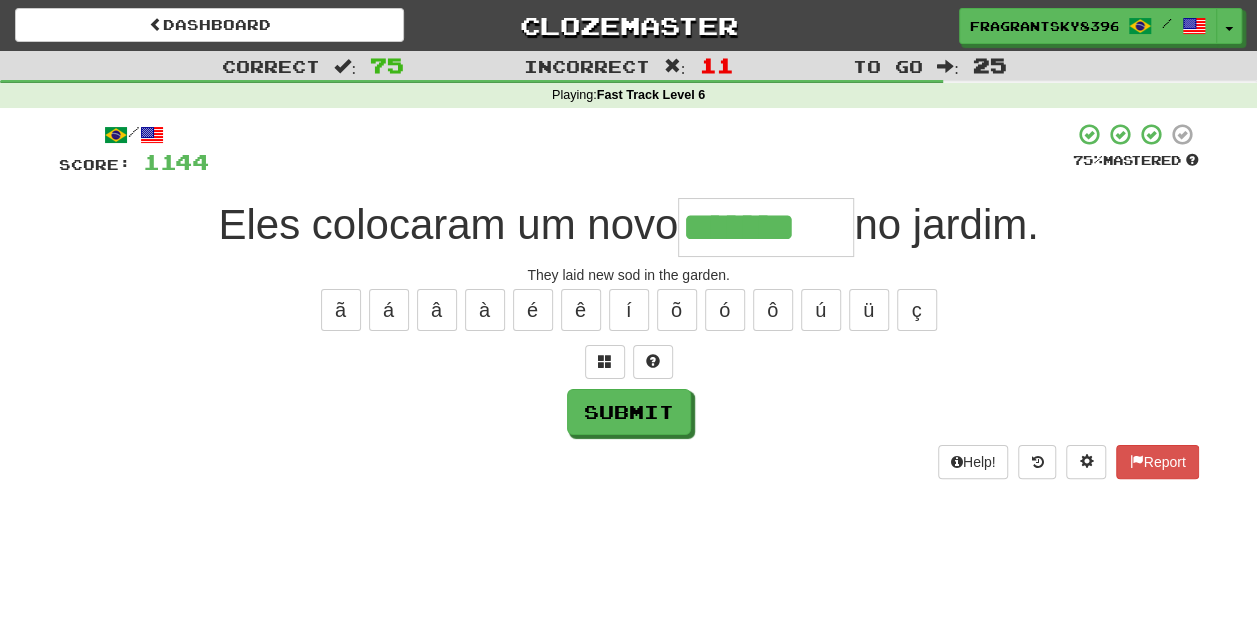 type on "*******" 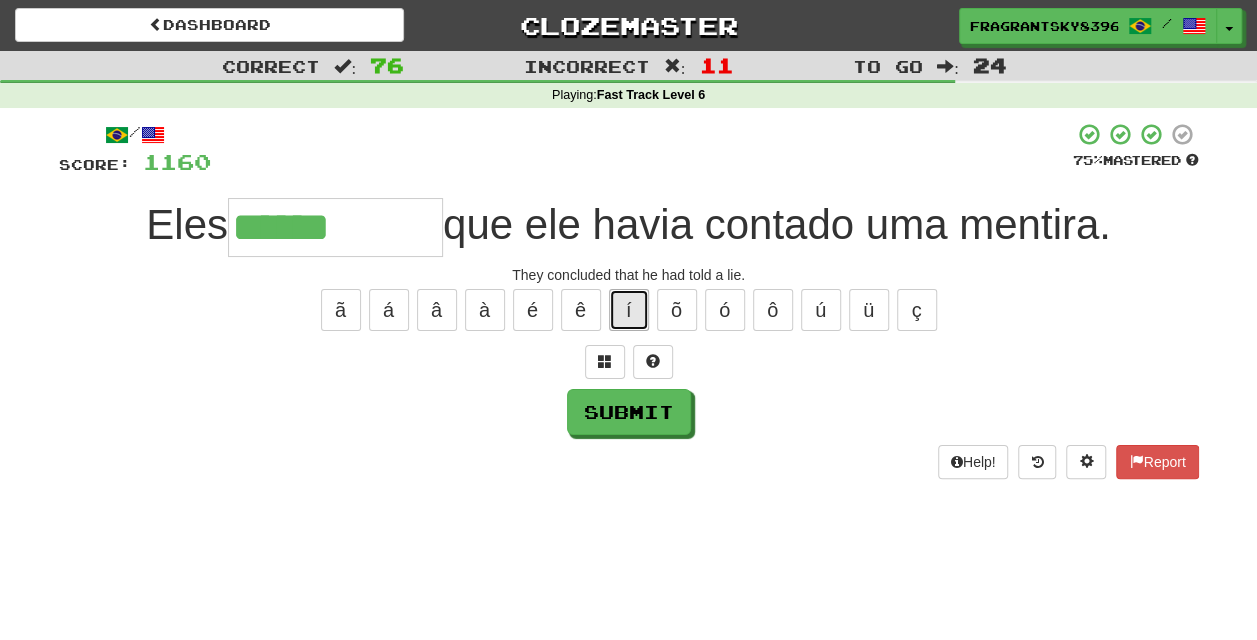 click on "í" at bounding box center (629, 310) 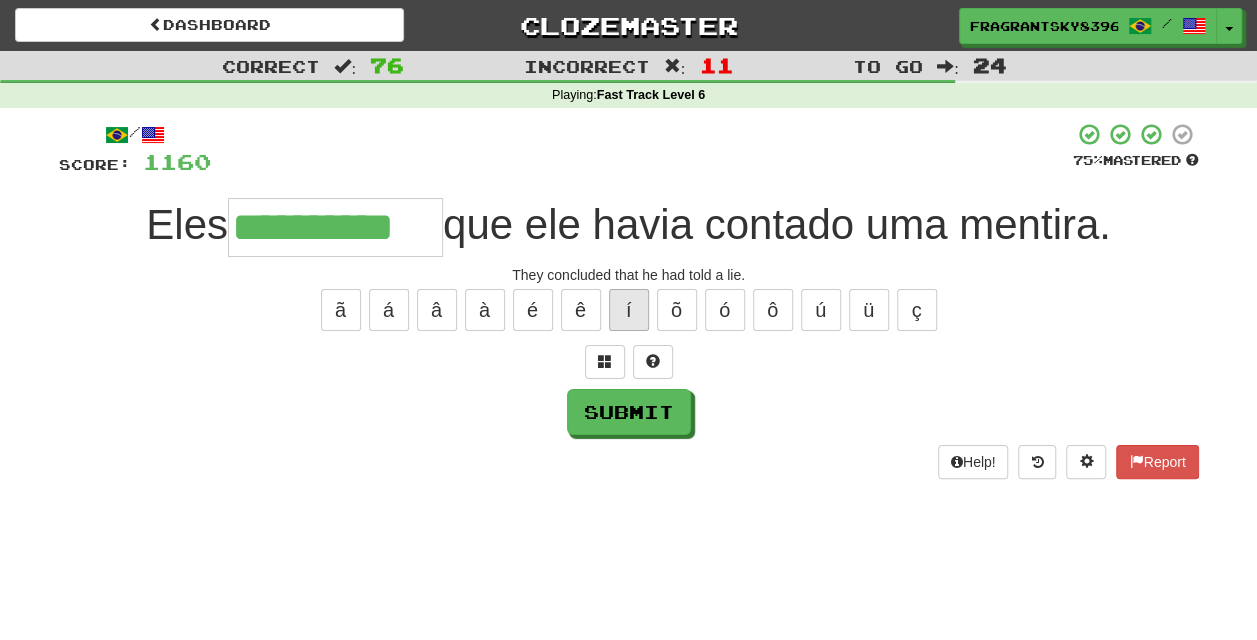 type on "**********" 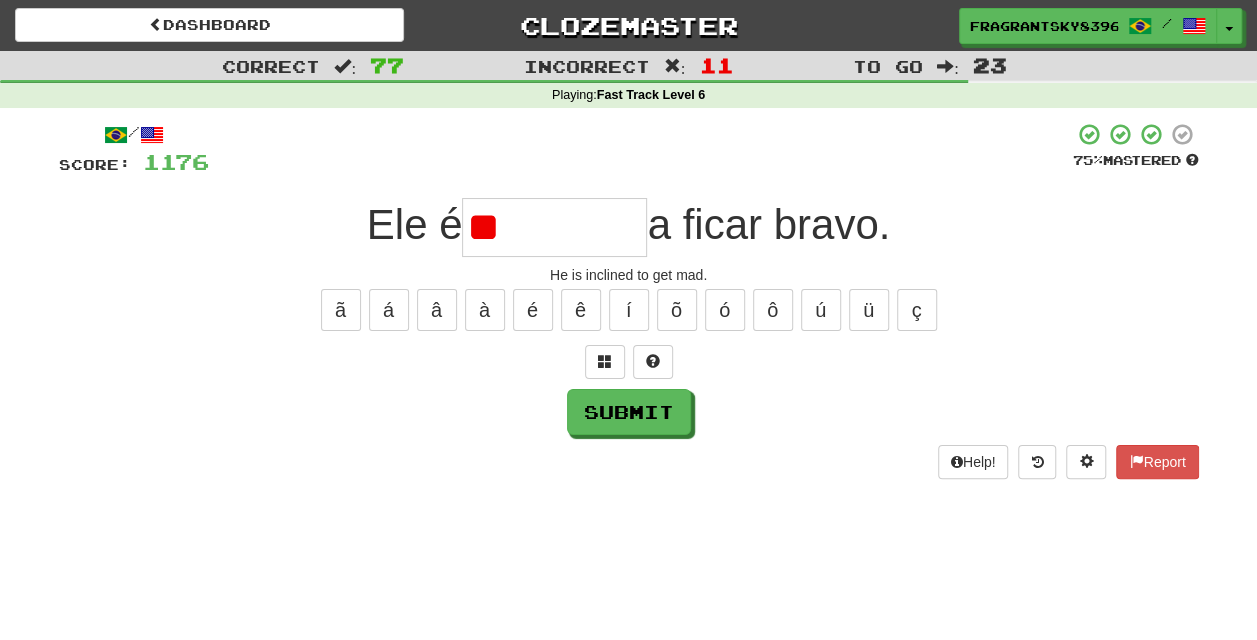 type on "*" 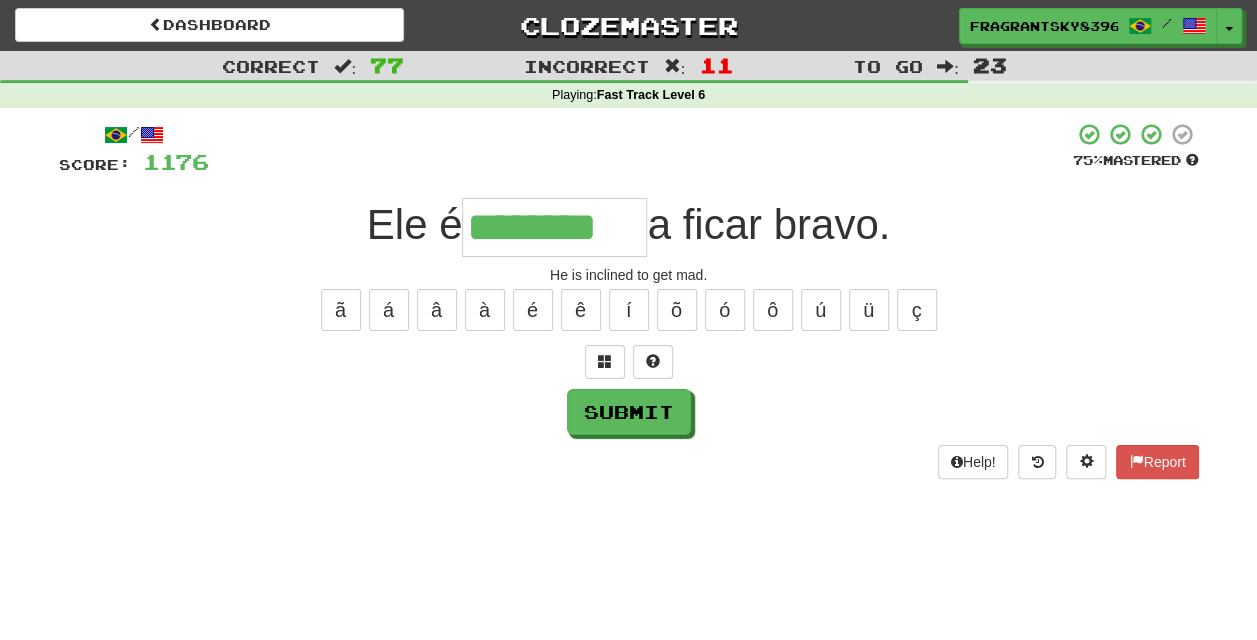 type on "********" 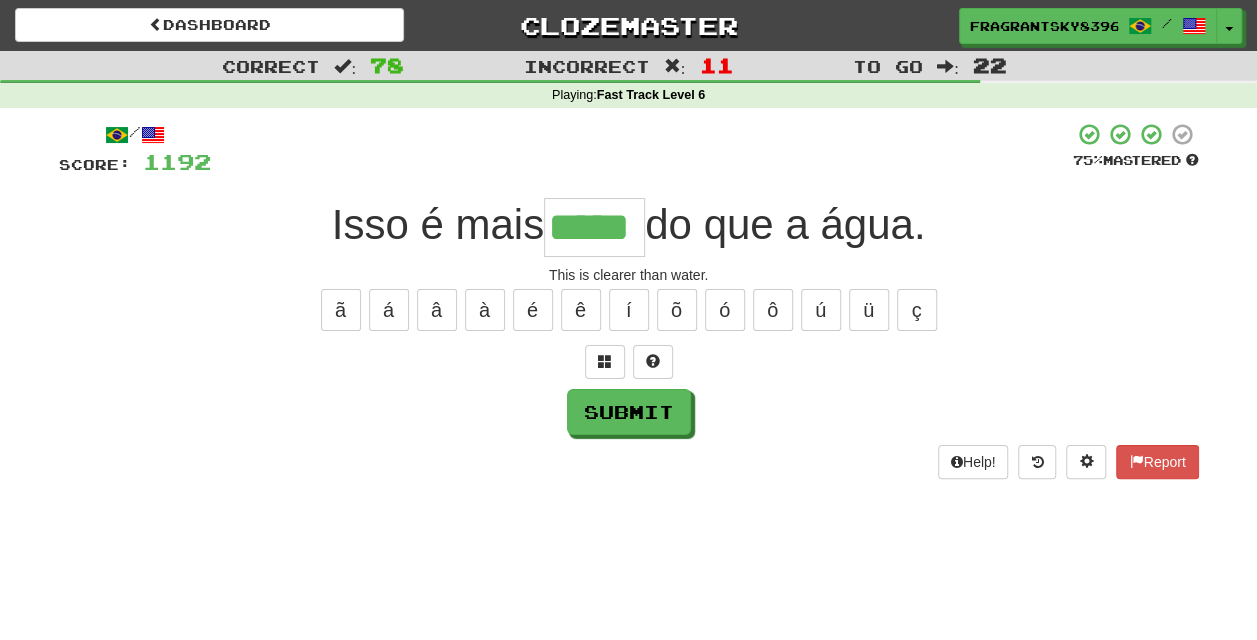 type on "*****" 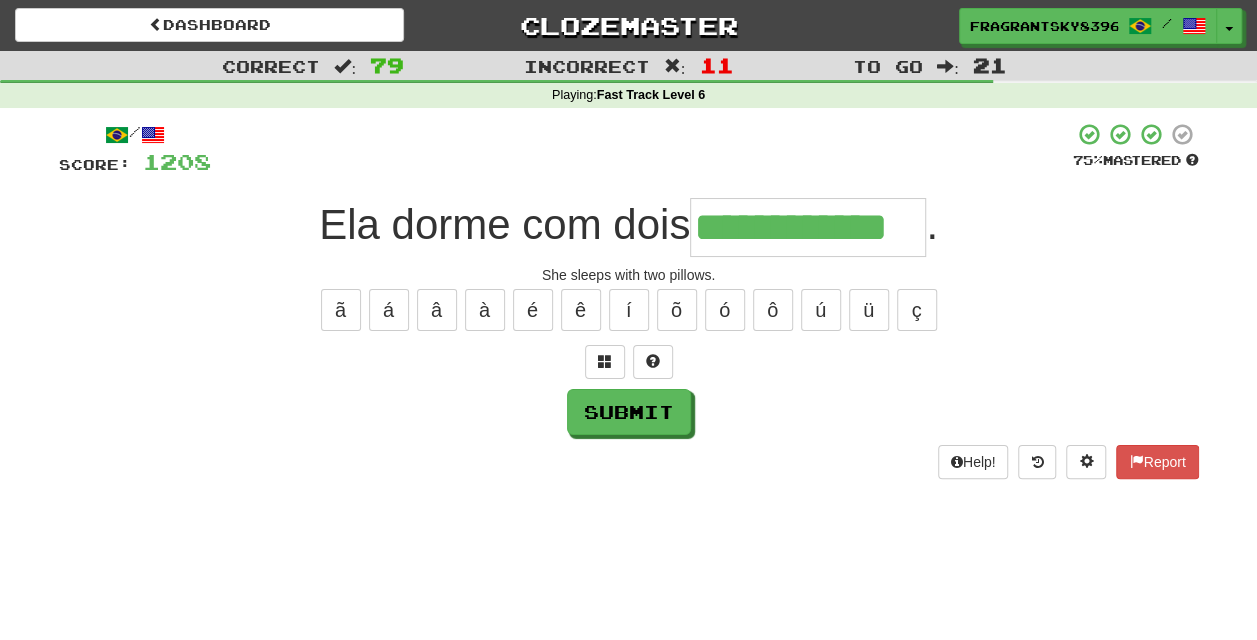 type on "**********" 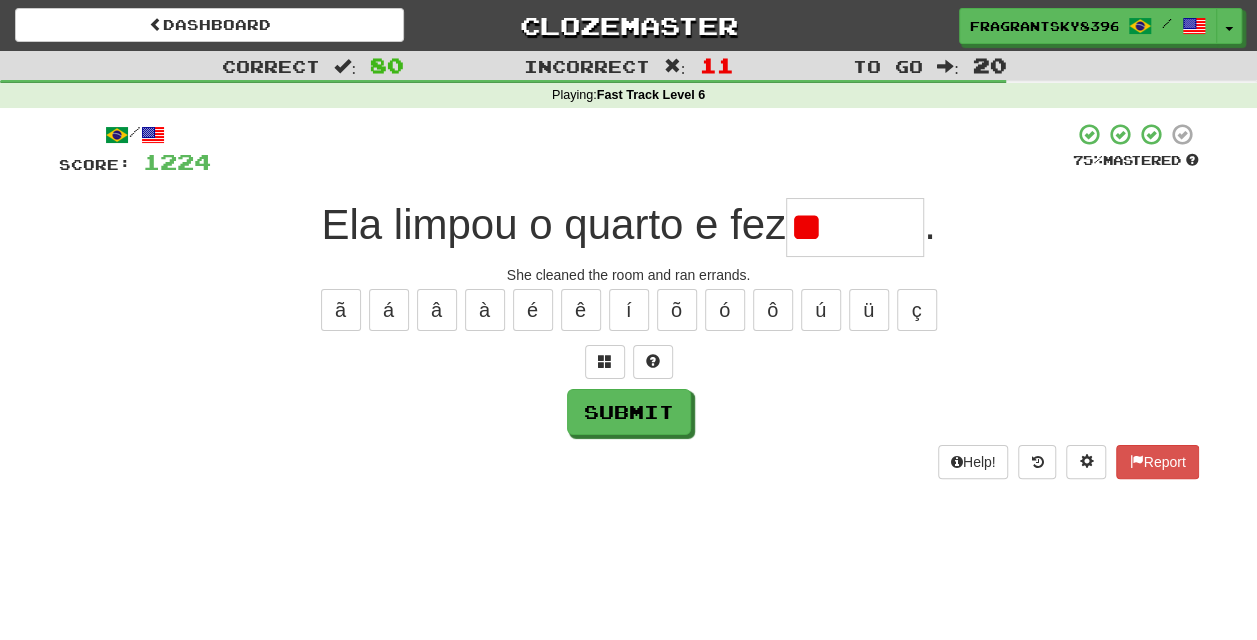 type on "*" 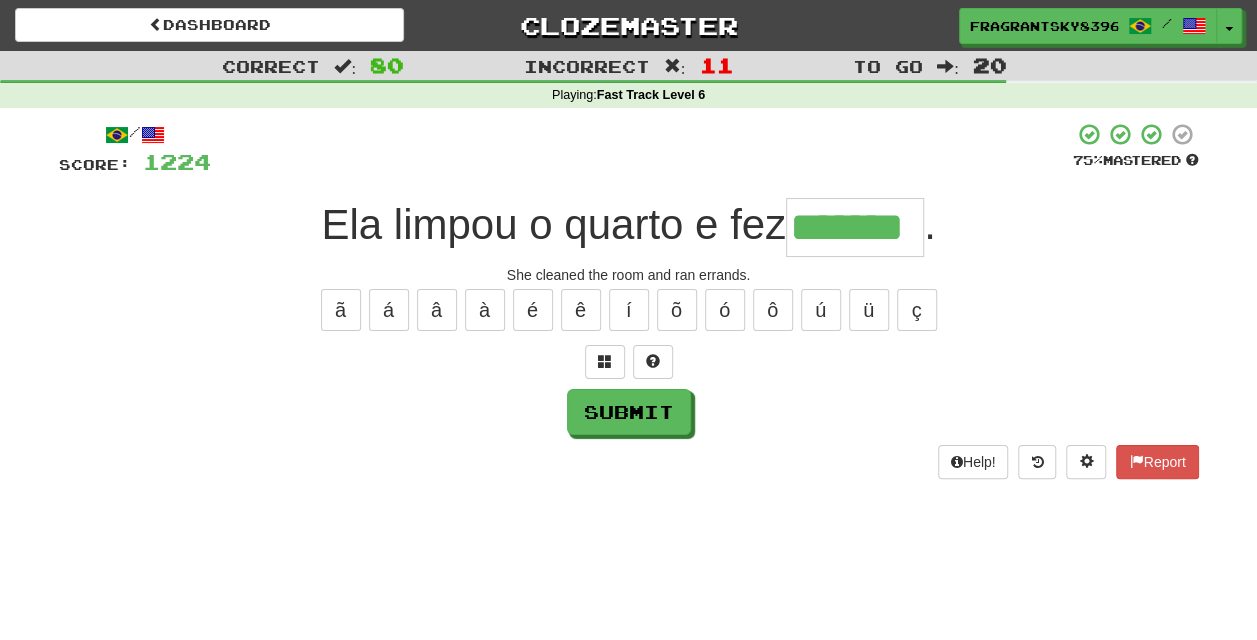 type on "*******" 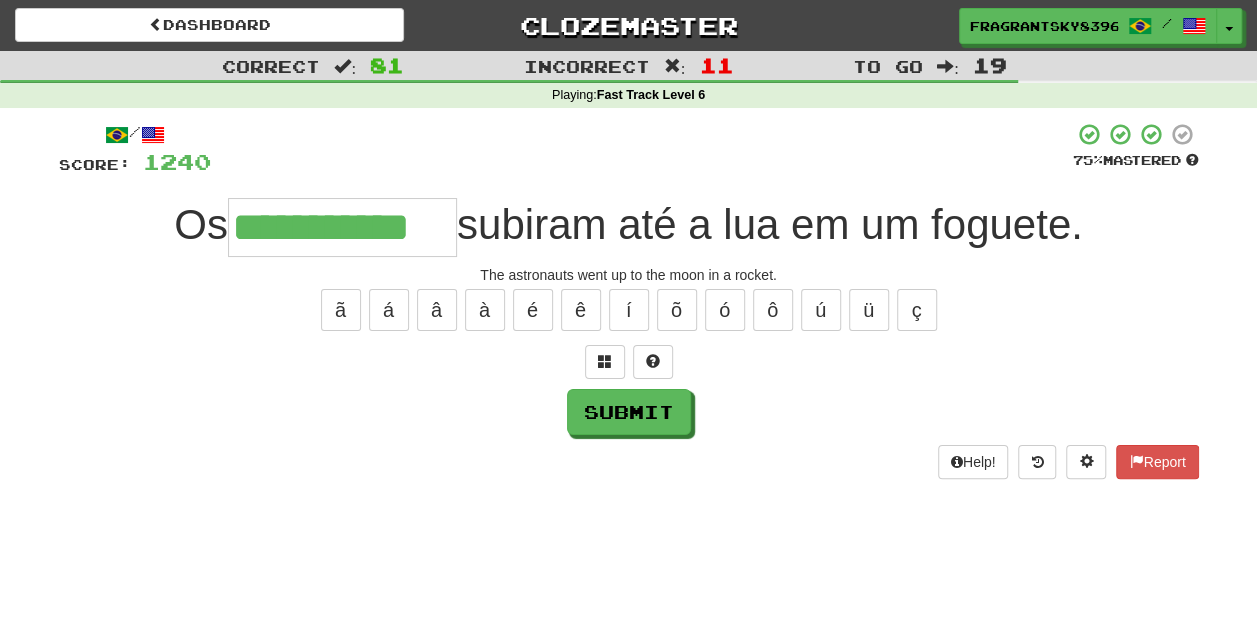 type on "**********" 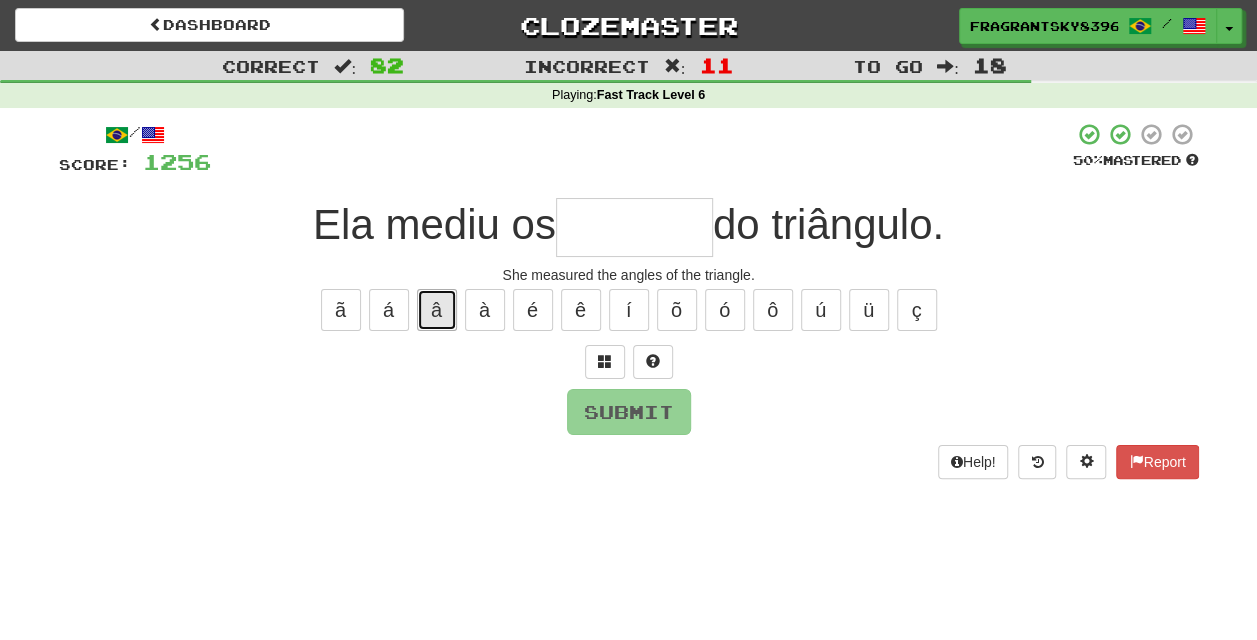 click on "â" at bounding box center (437, 310) 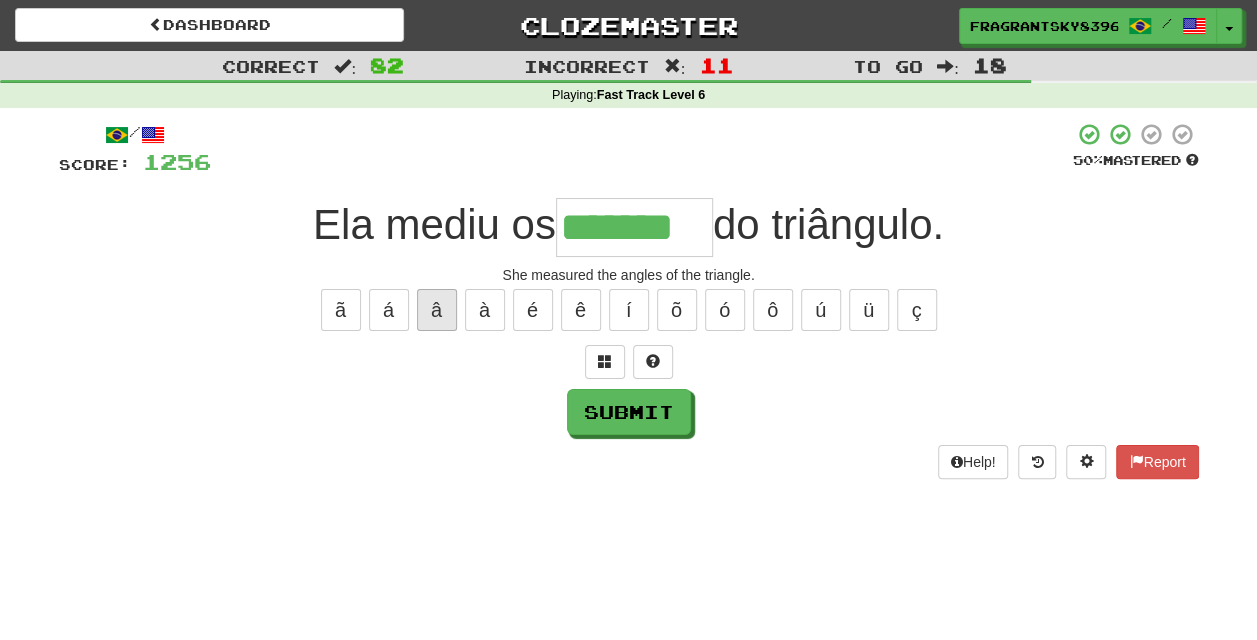 type on "*******" 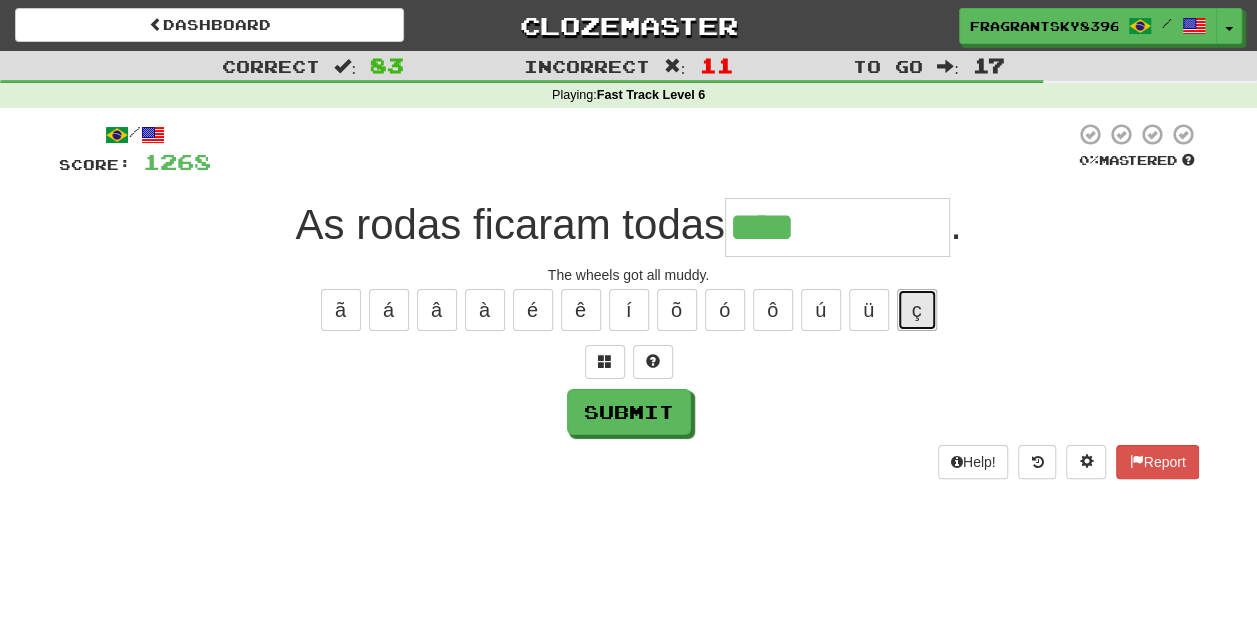 click on "ç" at bounding box center [917, 310] 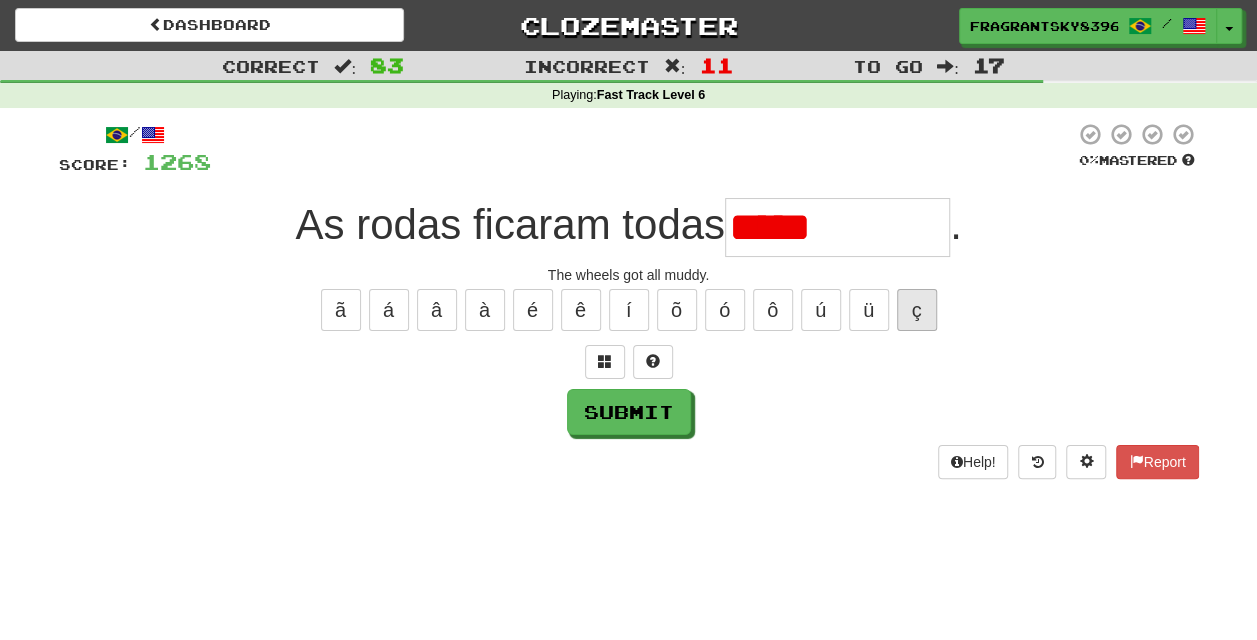 type on "**********" 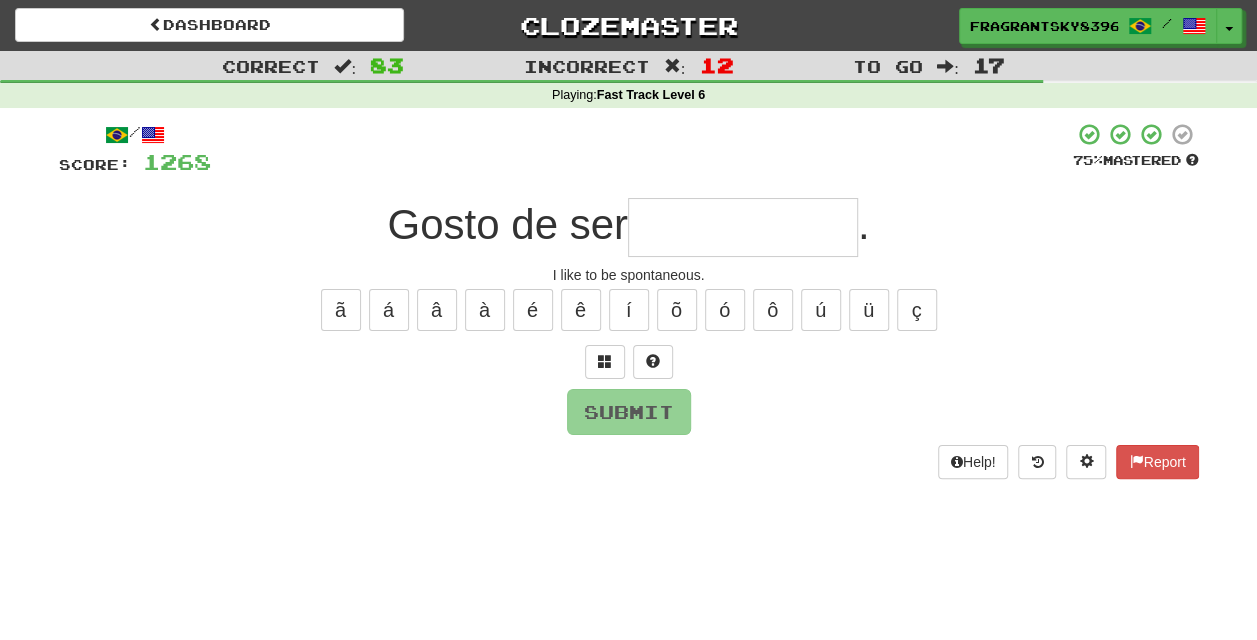 type on "*" 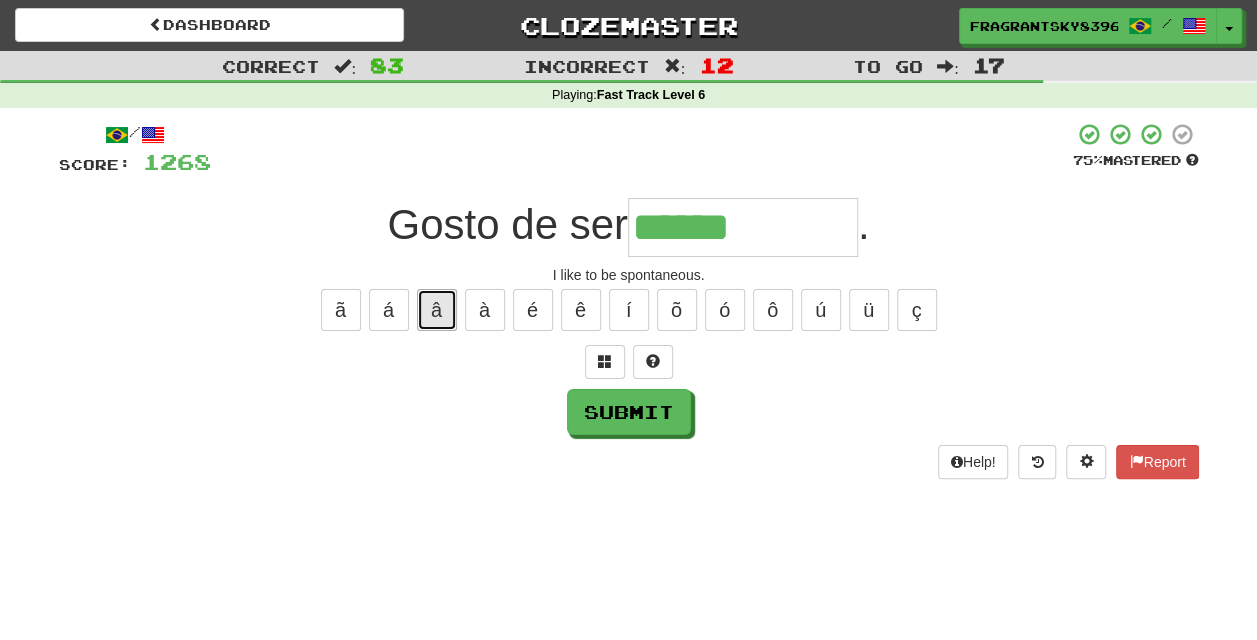 click on "â" at bounding box center [437, 310] 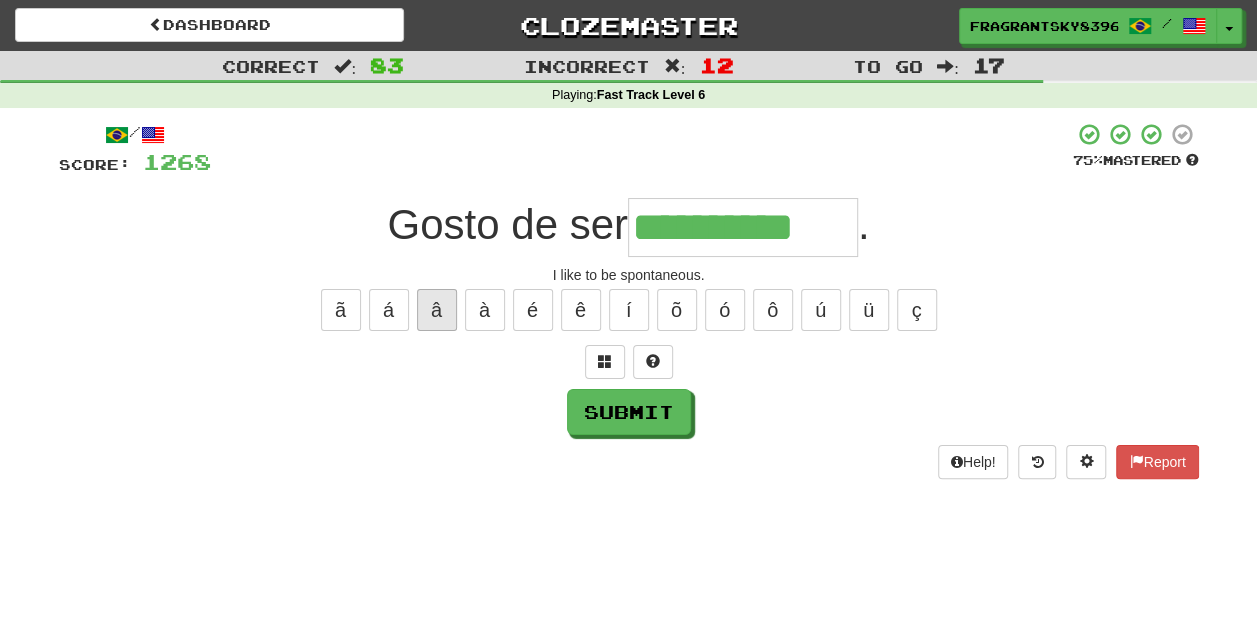 type on "**********" 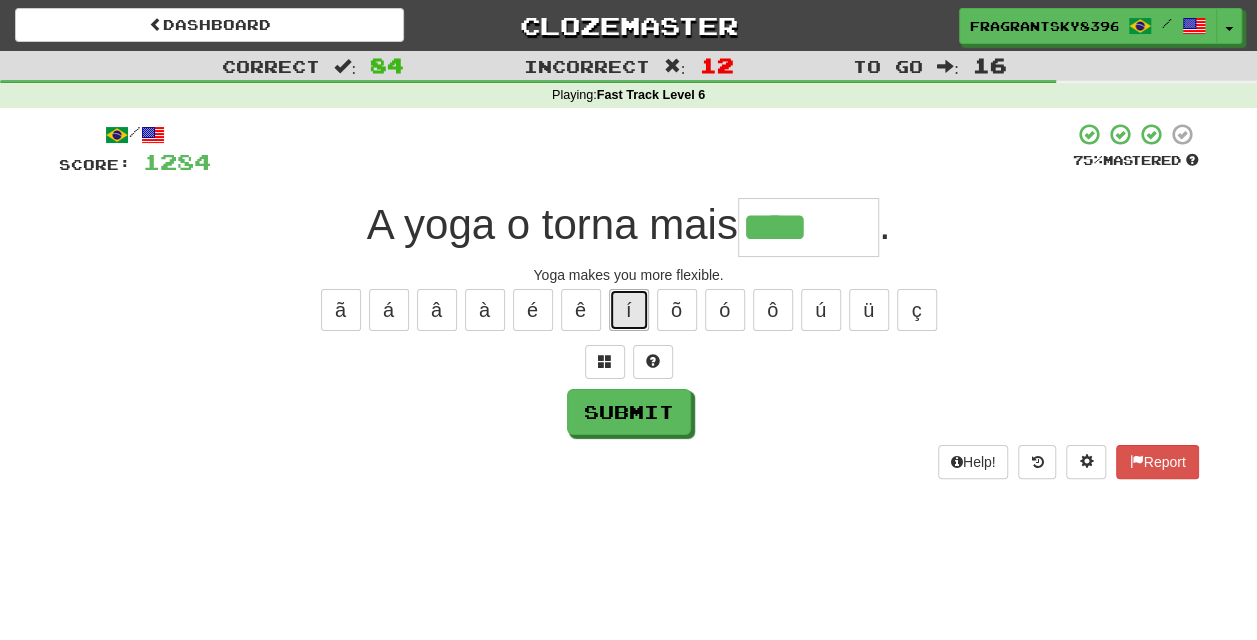 click on "í" at bounding box center [629, 310] 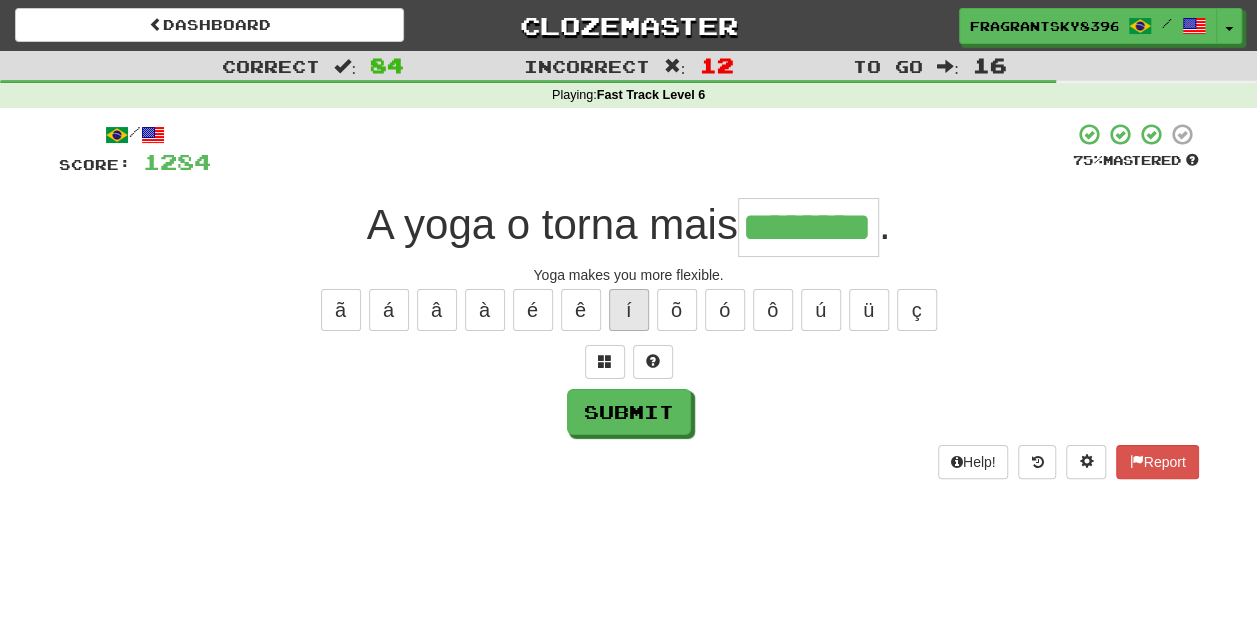 type on "********" 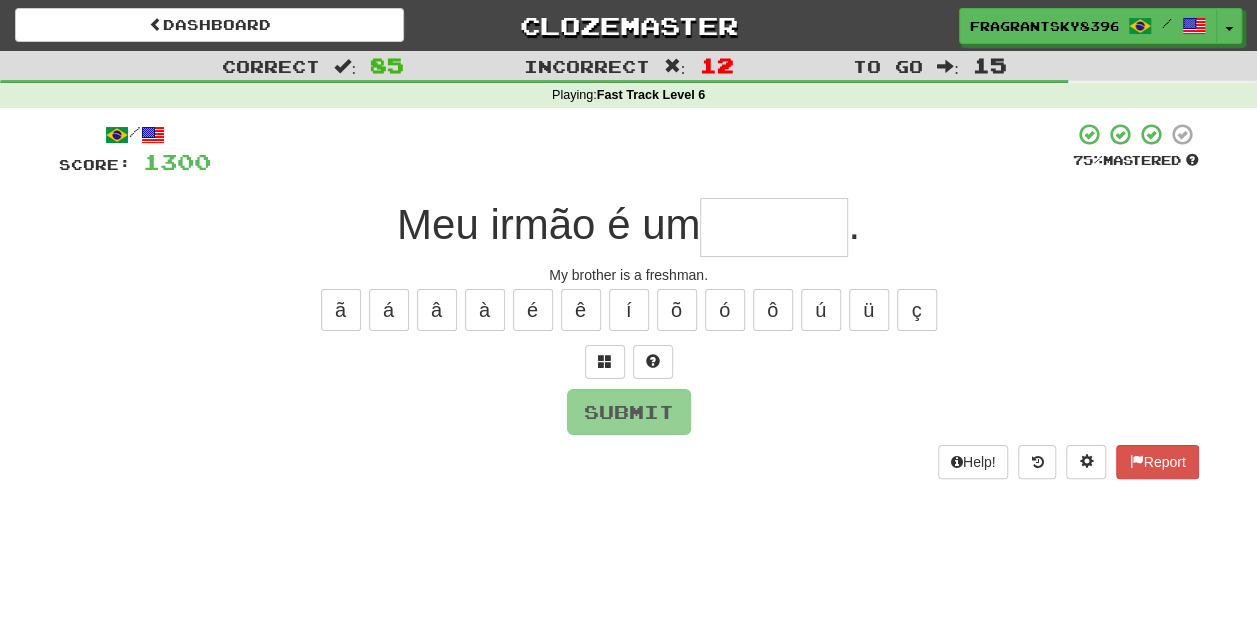 type on "*" 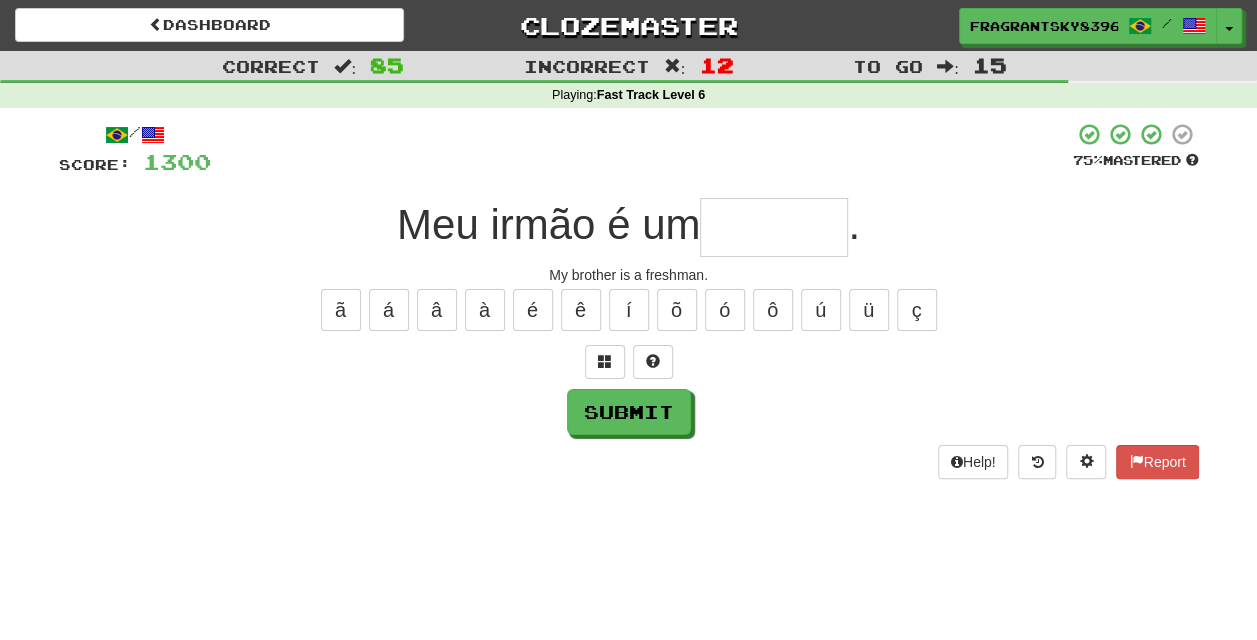 type on "*" 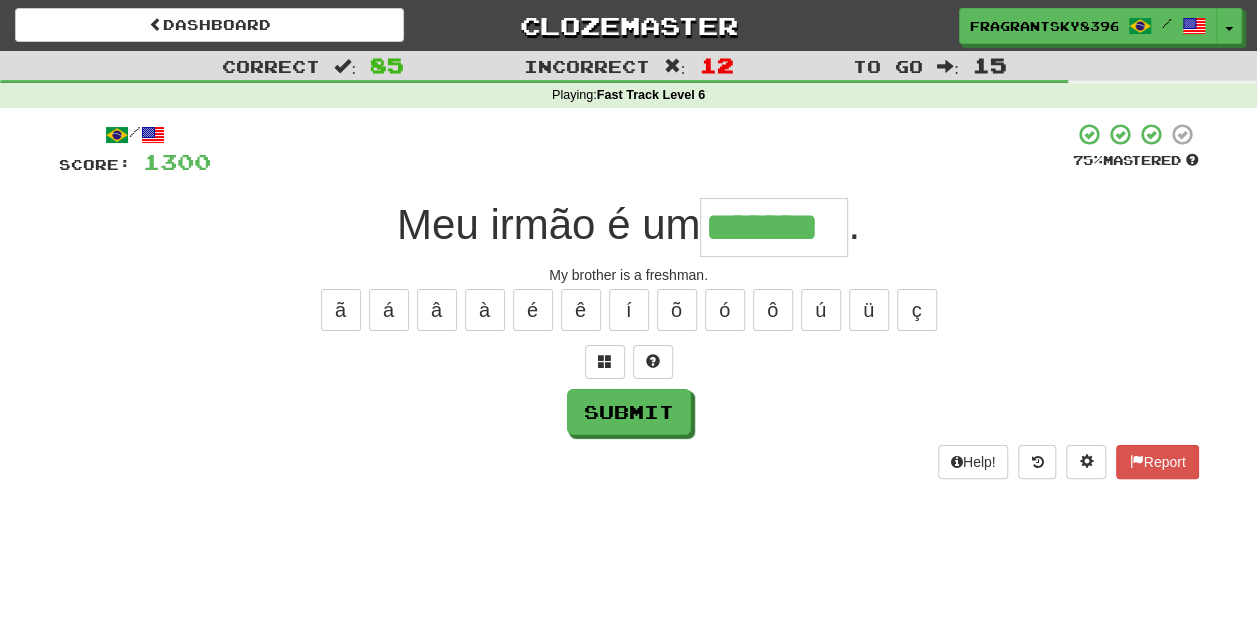 type on "*******" 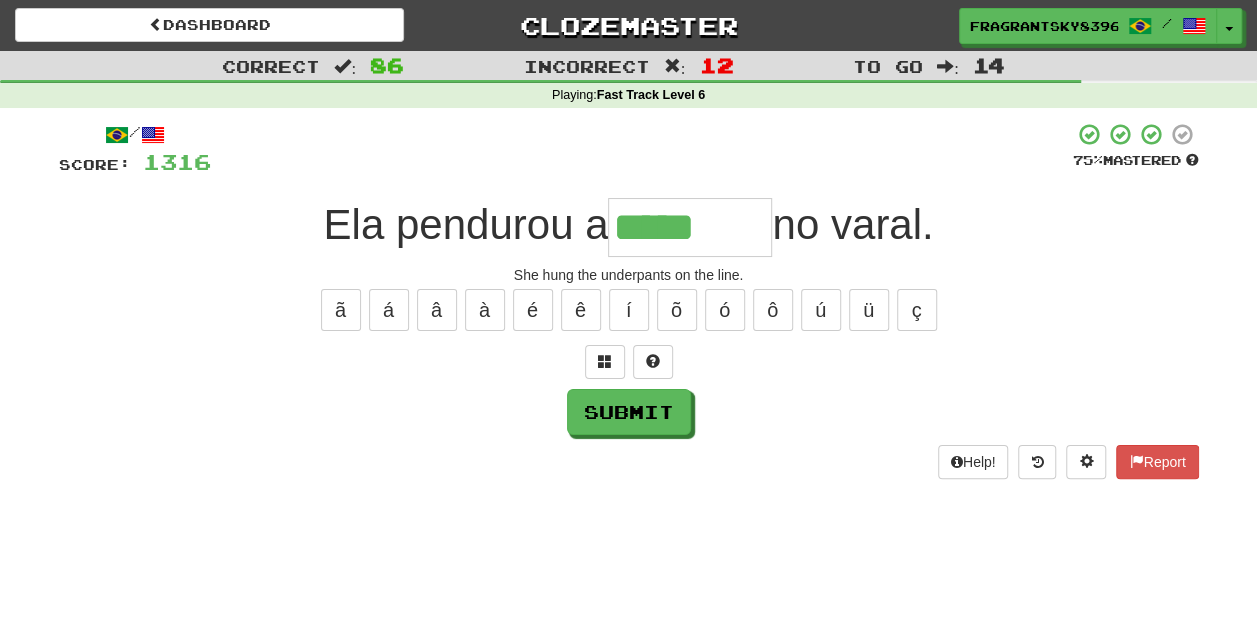 type on "********" 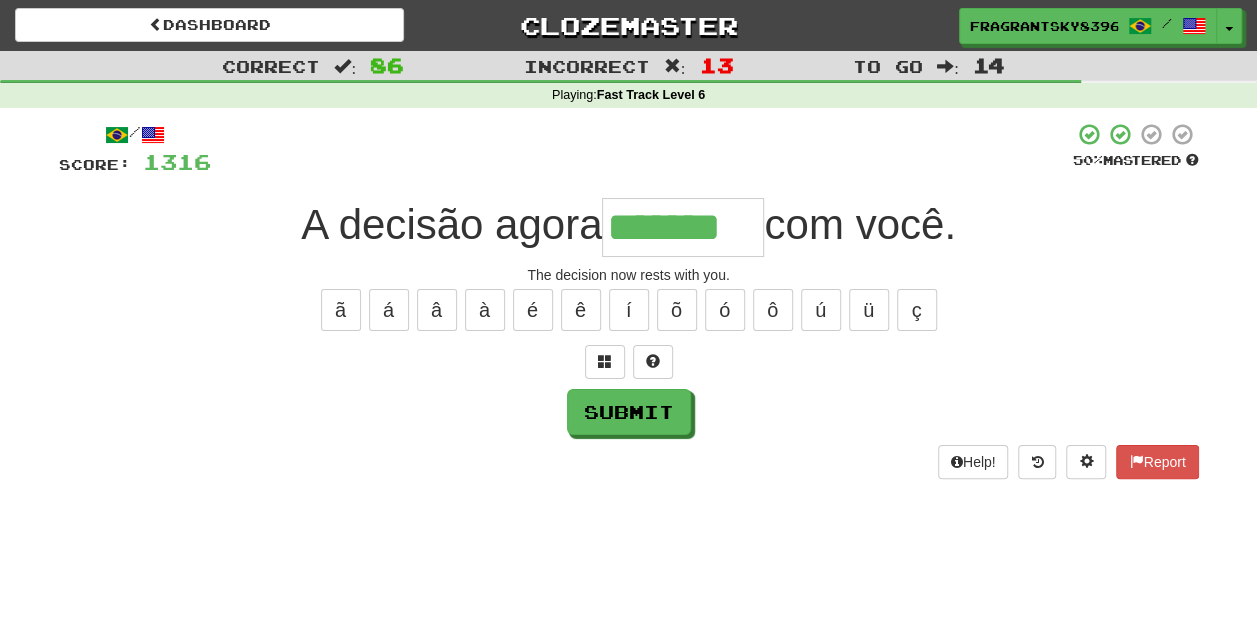 type on "*******" 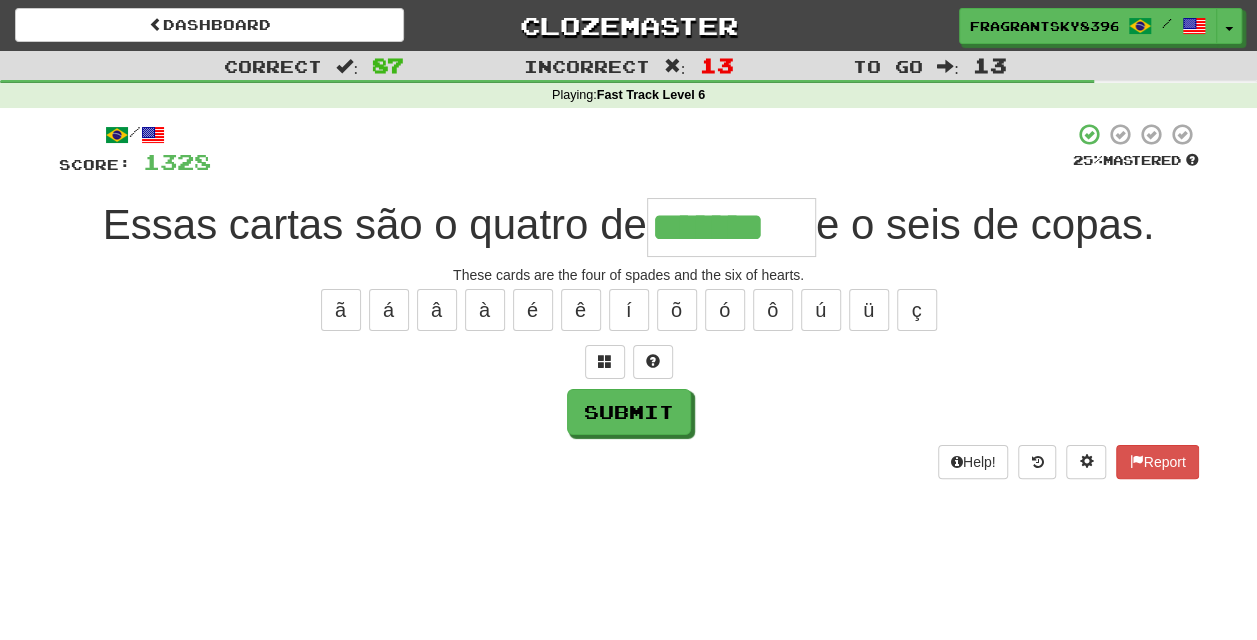 type on "*******" 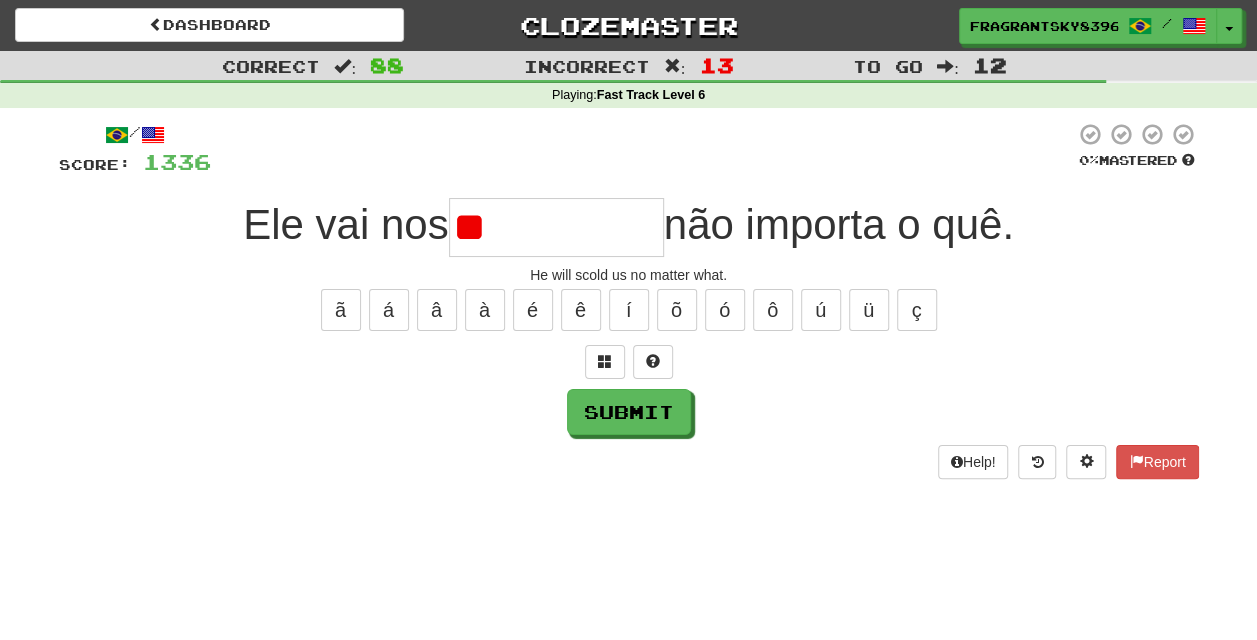 type on "*" 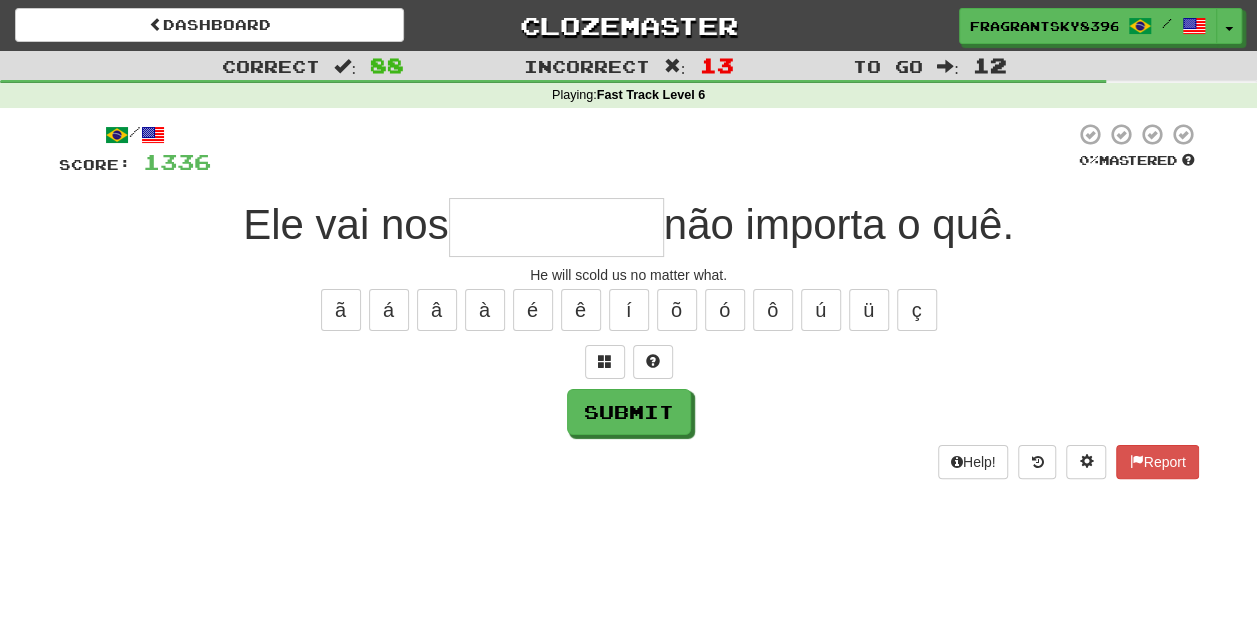 type on "*" 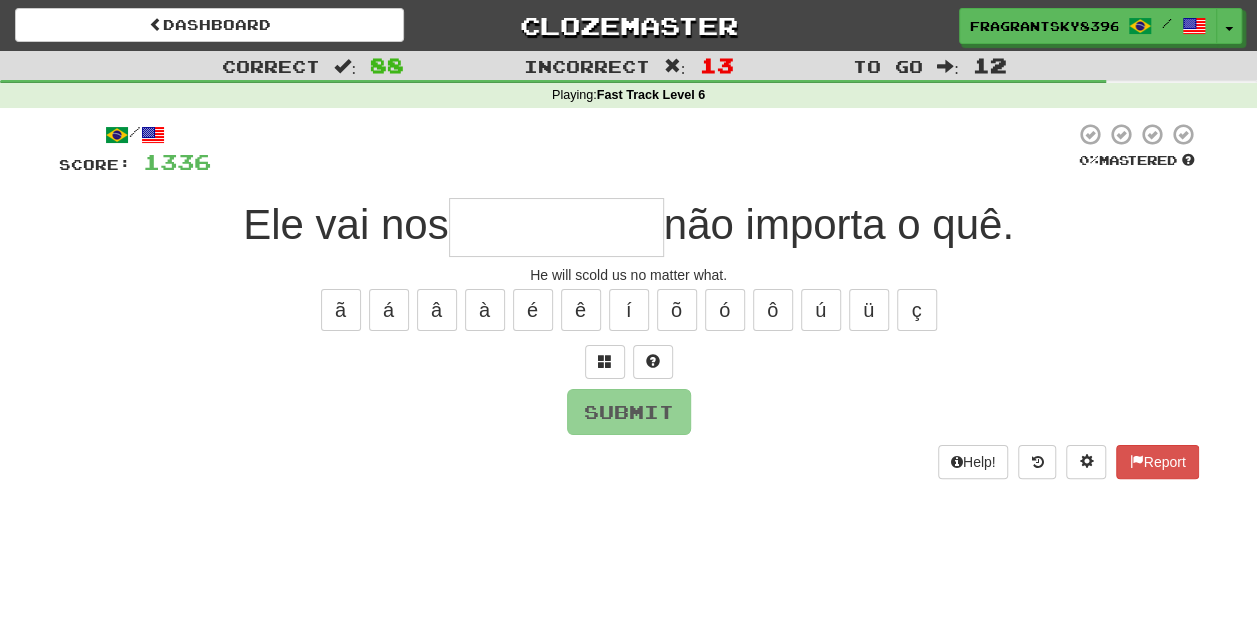 type on "*" 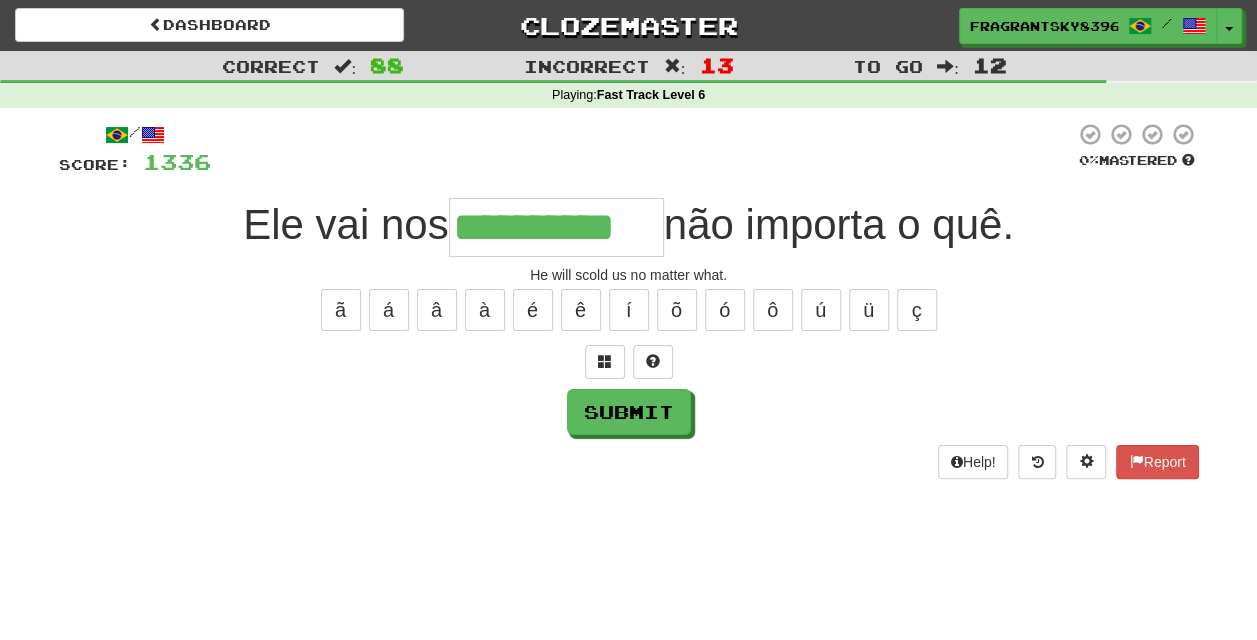 type on "**********" 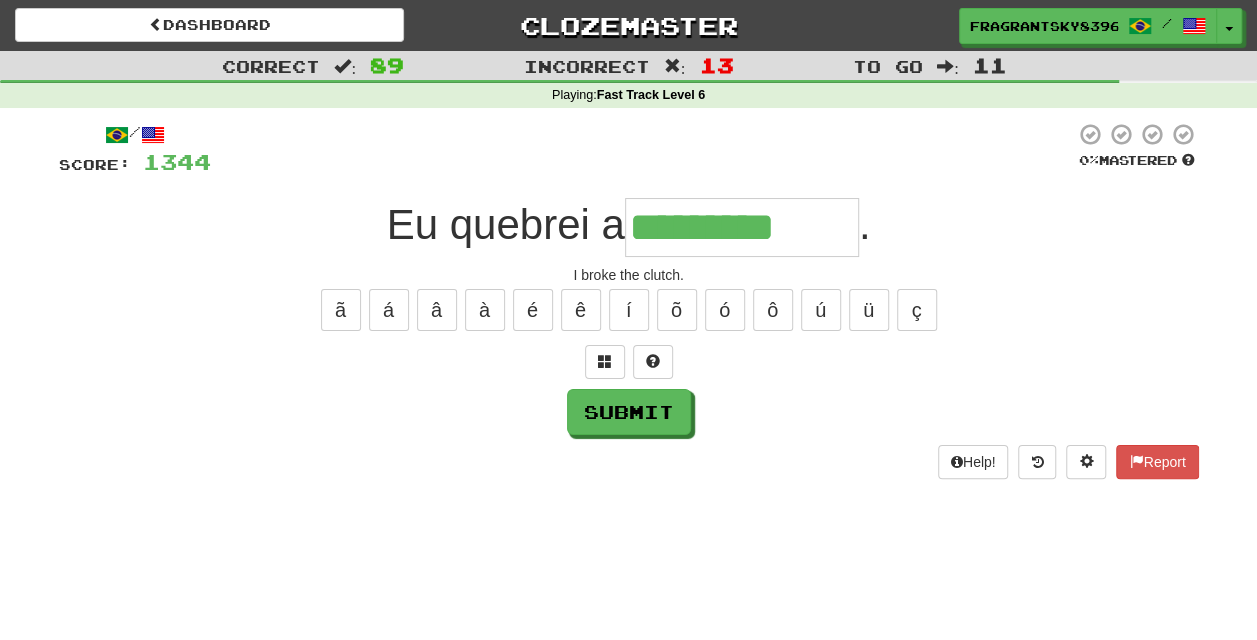 type on "*********" 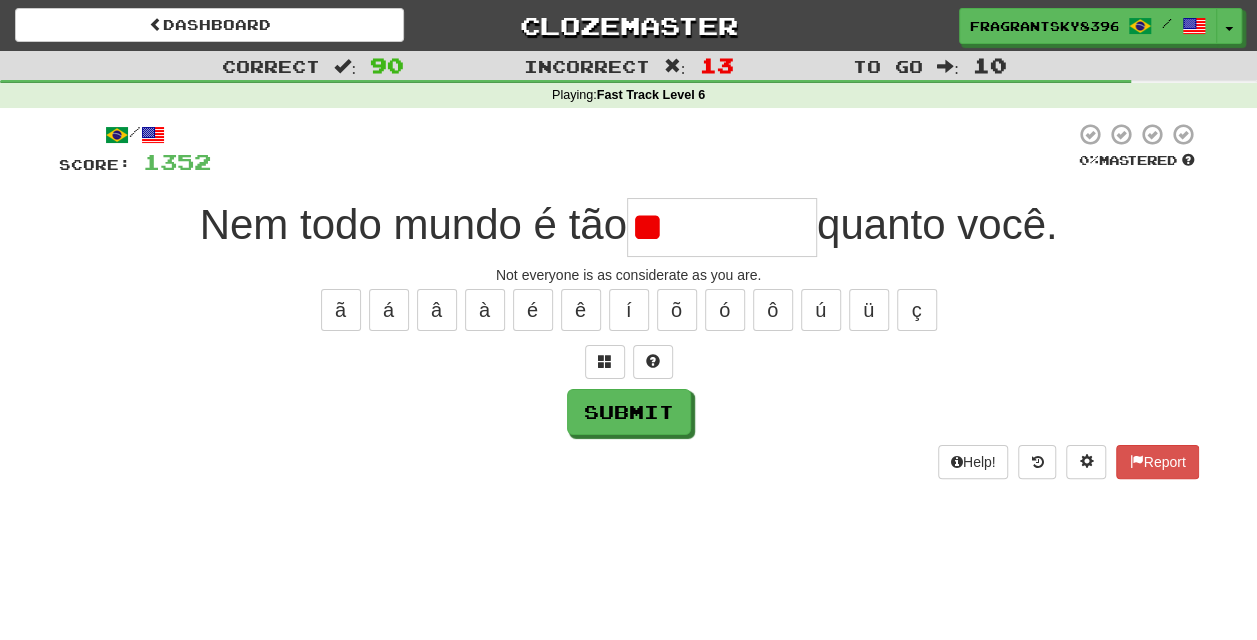 type on "*" 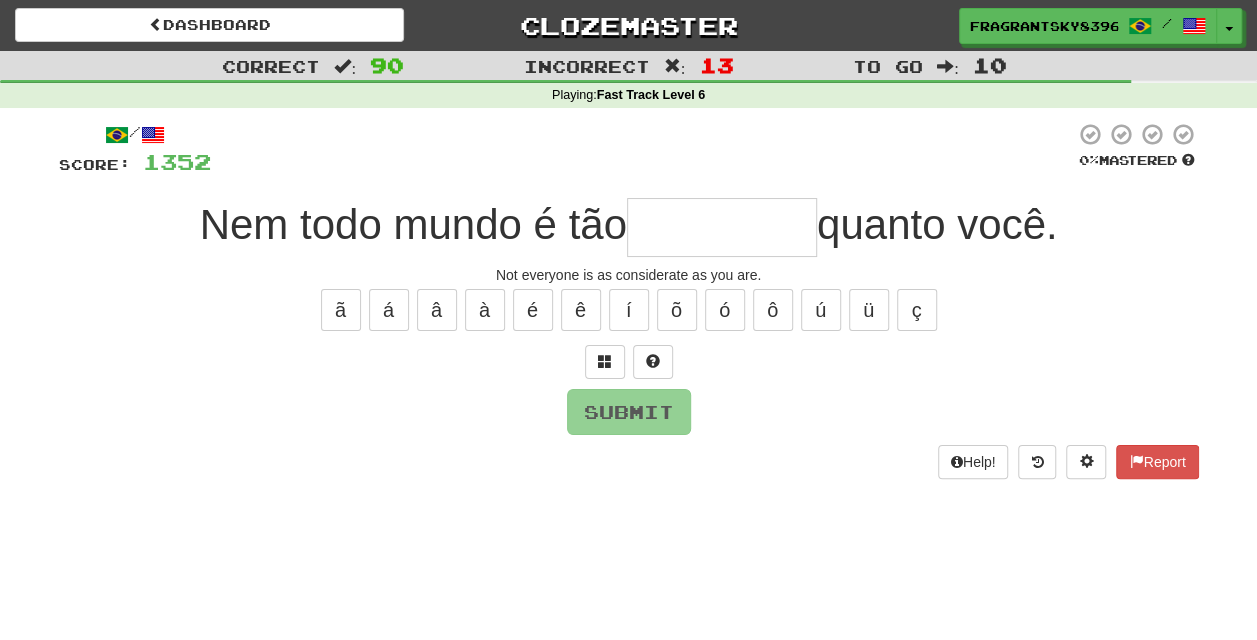 type on "*" 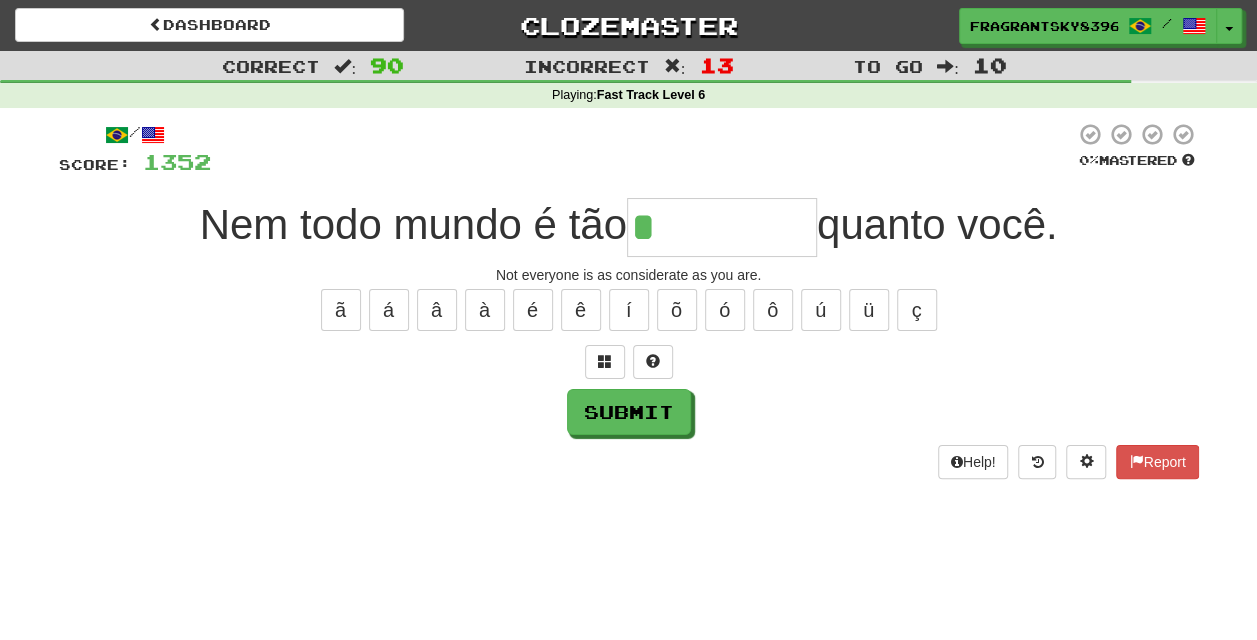 type on "*********" 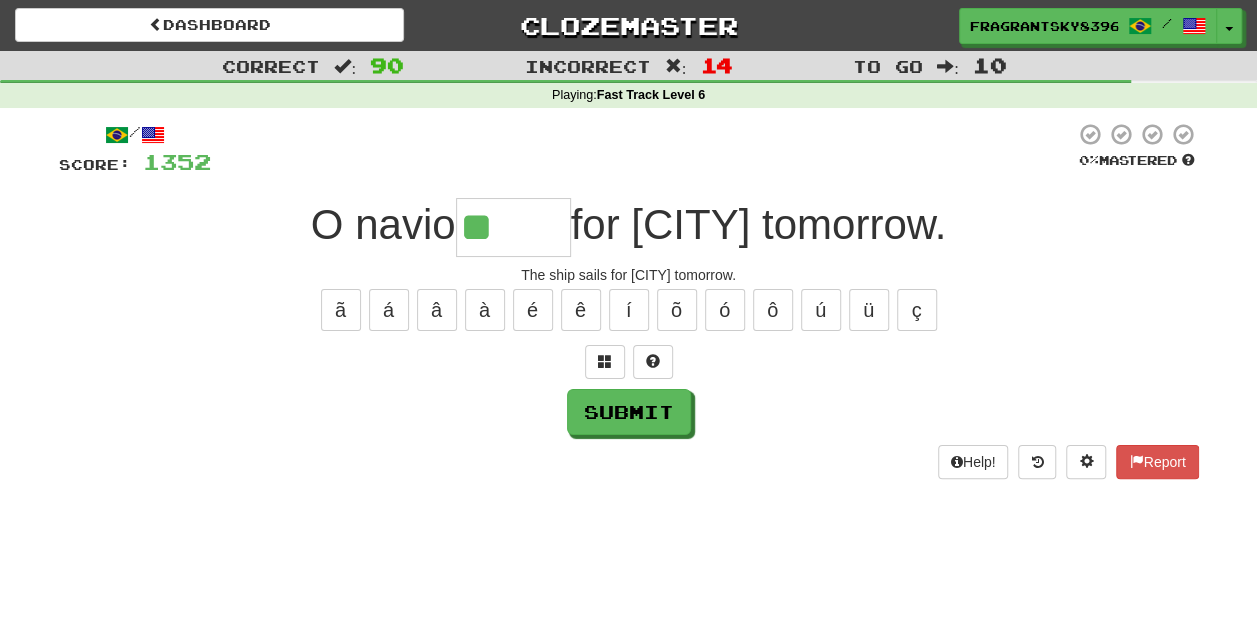 type on "*****" 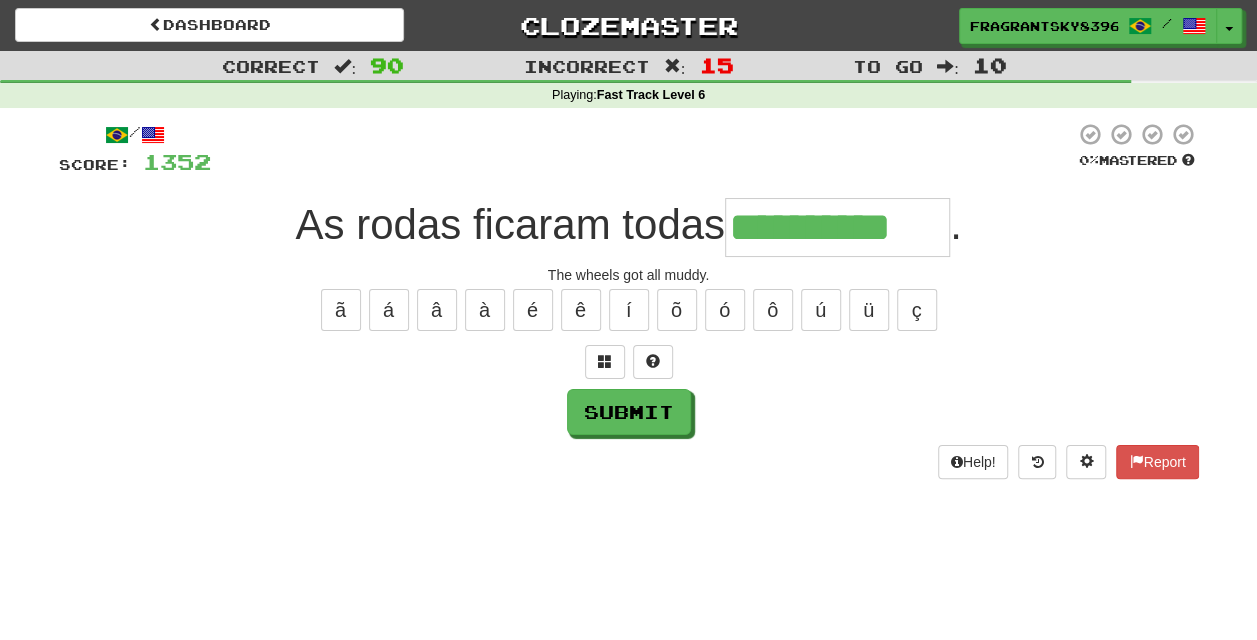 type on "**********" 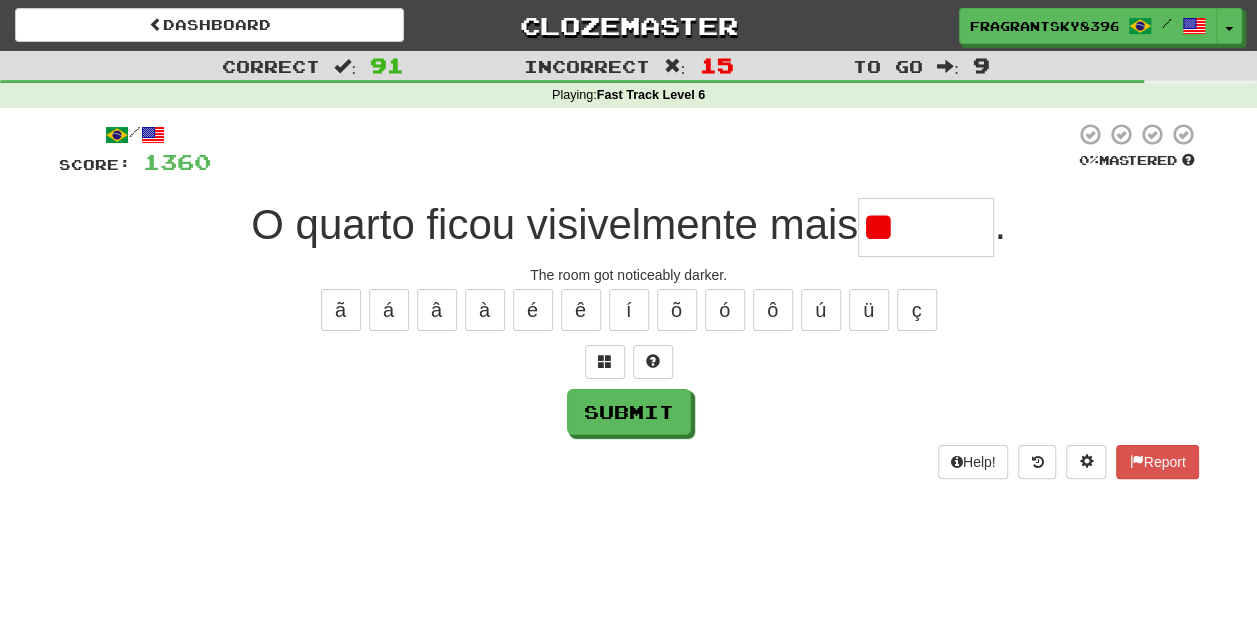 type on "*" 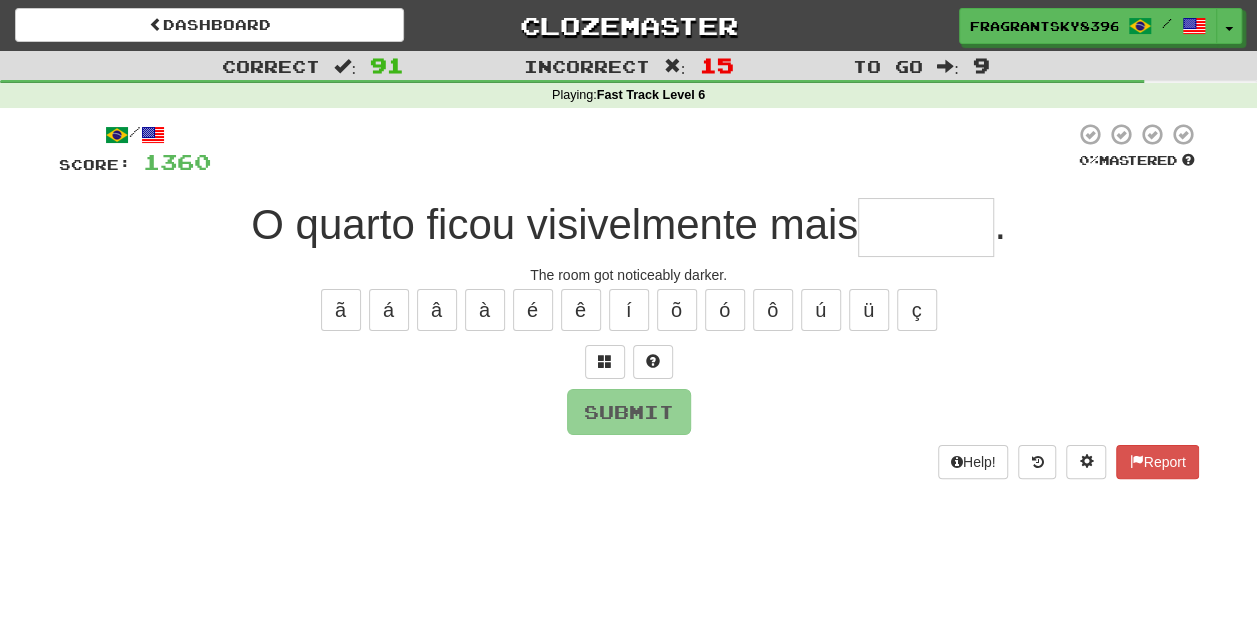 type on "*" 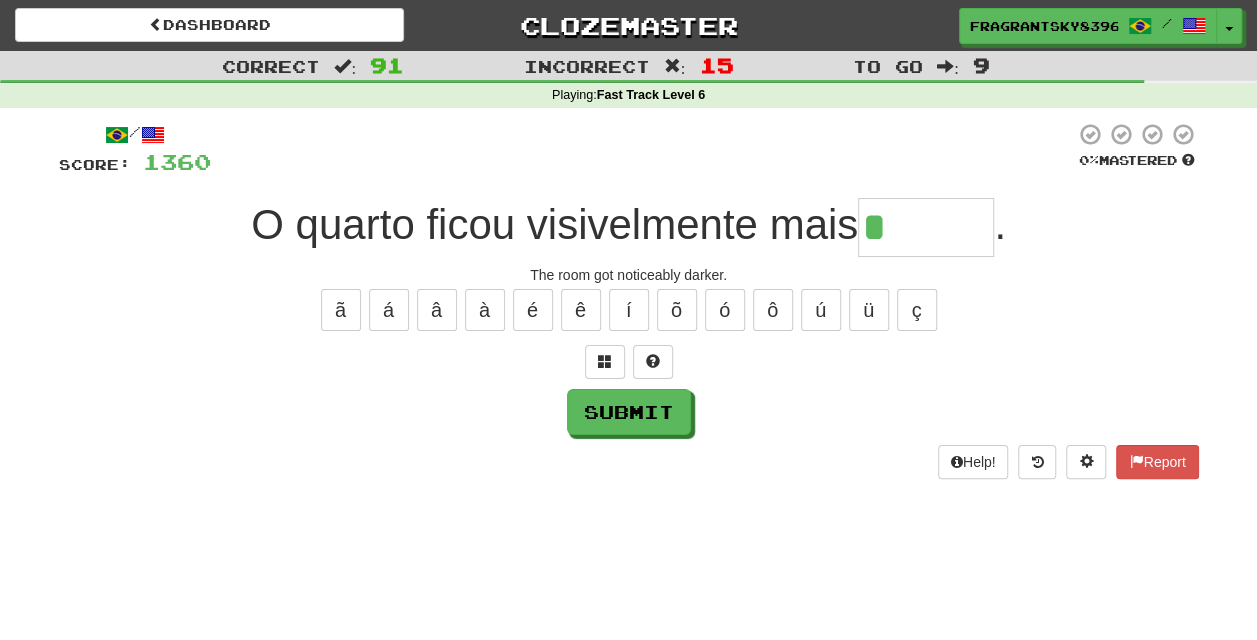 type on "******" 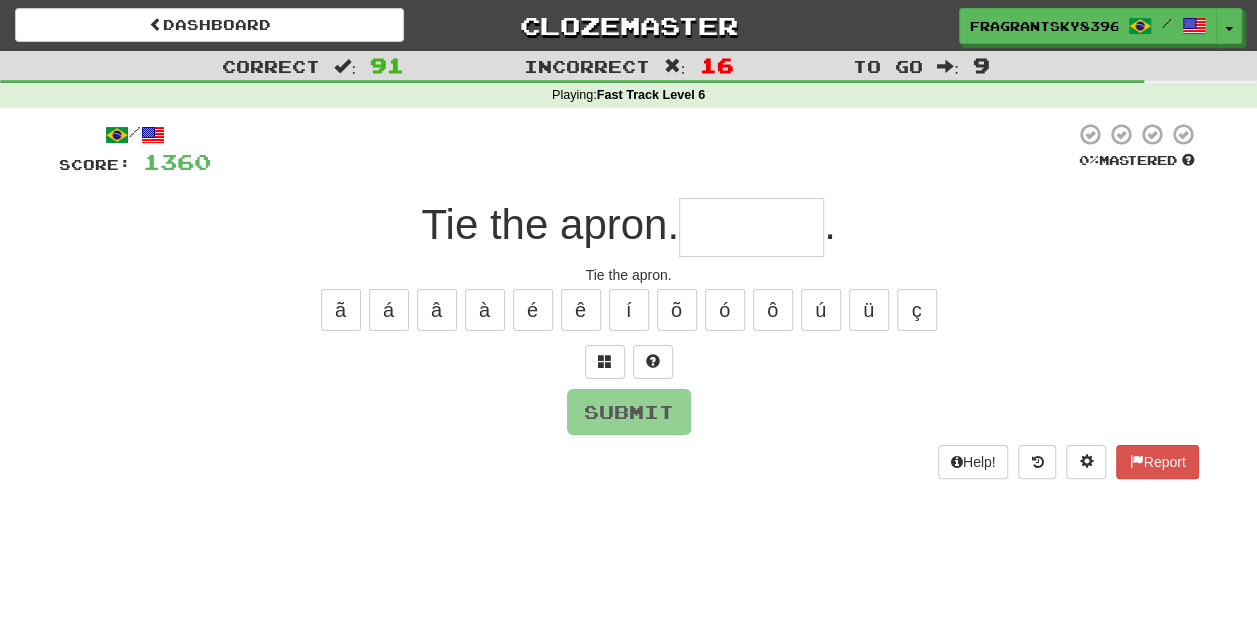 type on "*******" 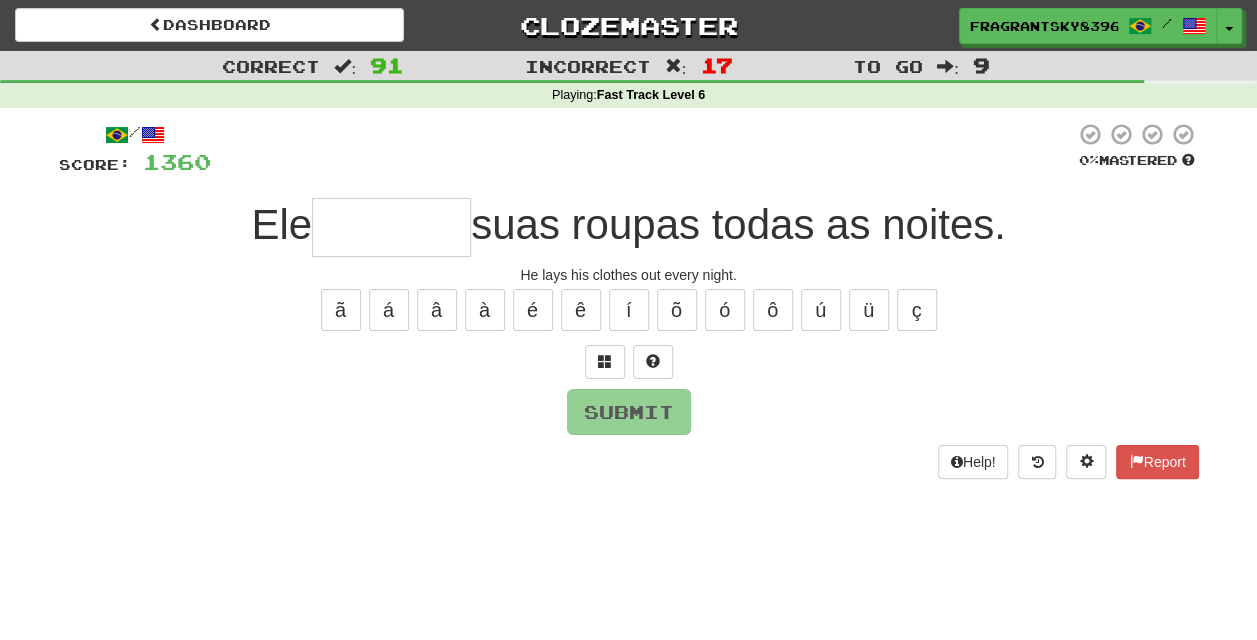type on "*" 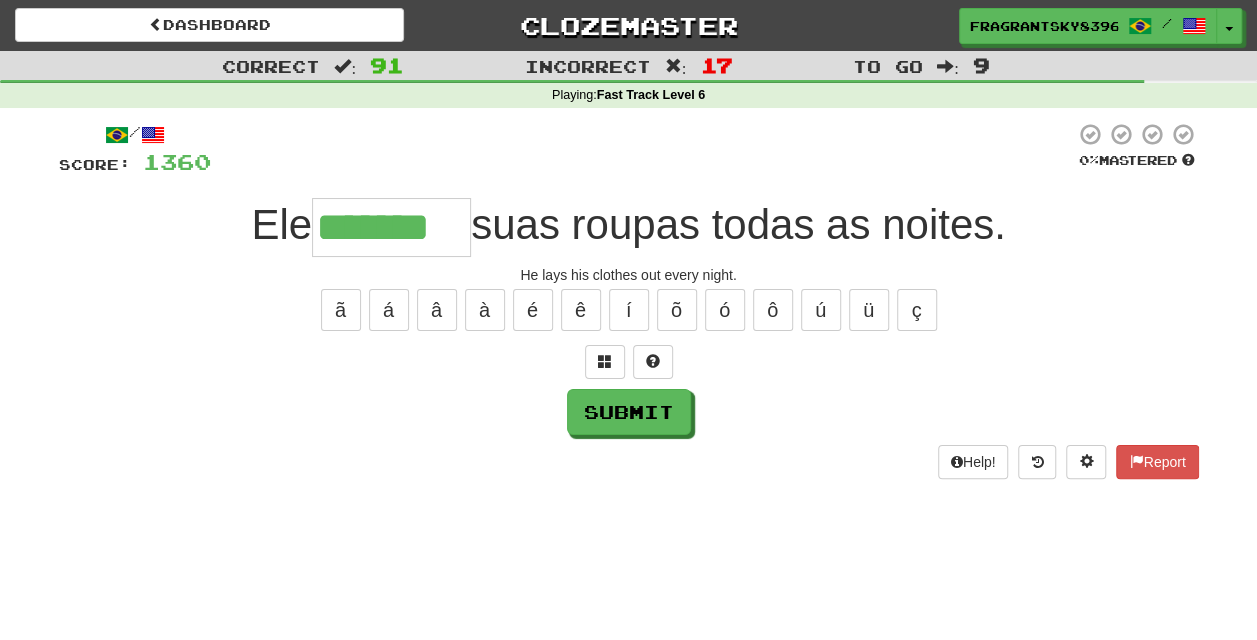type on "*******" 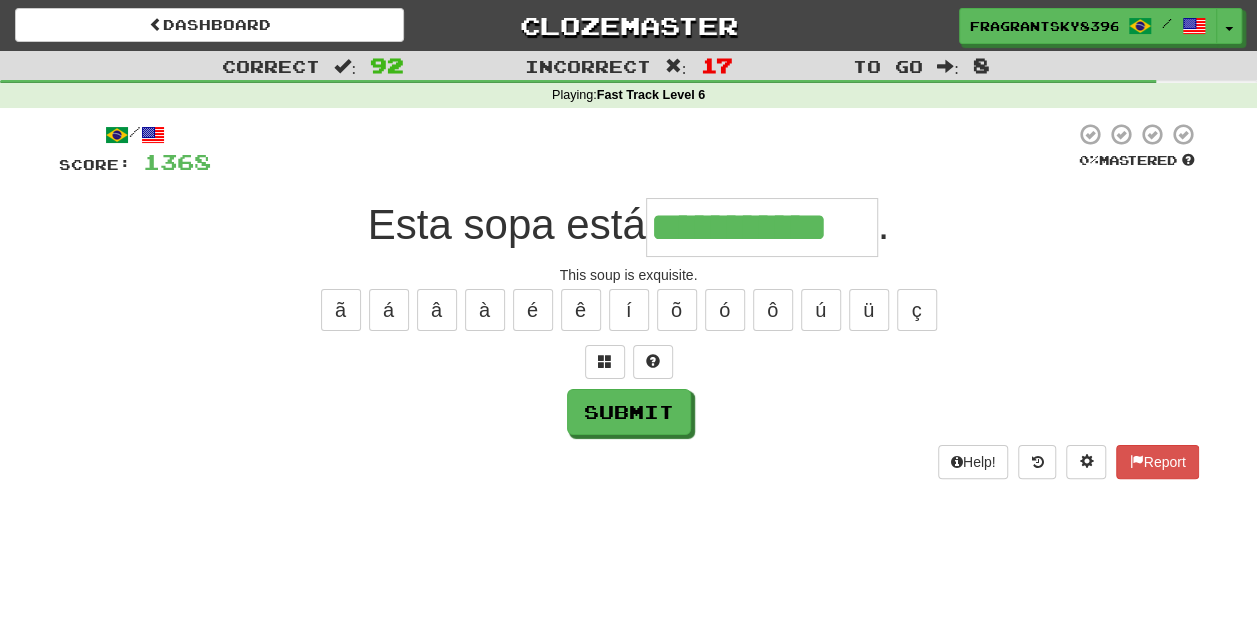type on "**********" 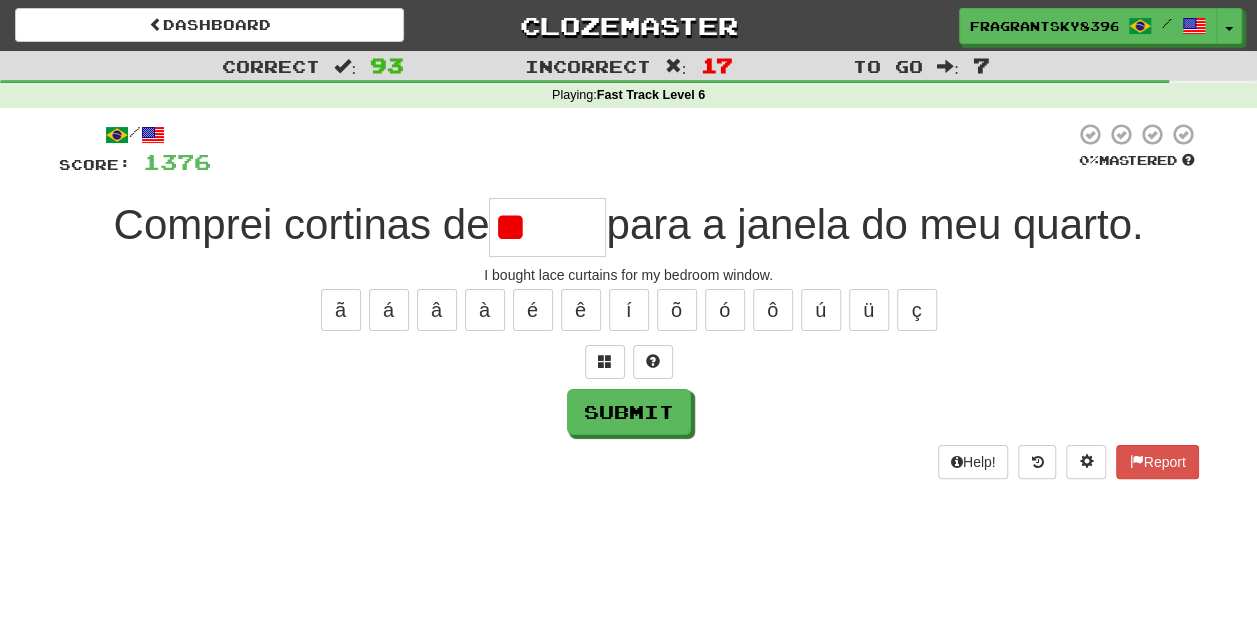 type on "*" 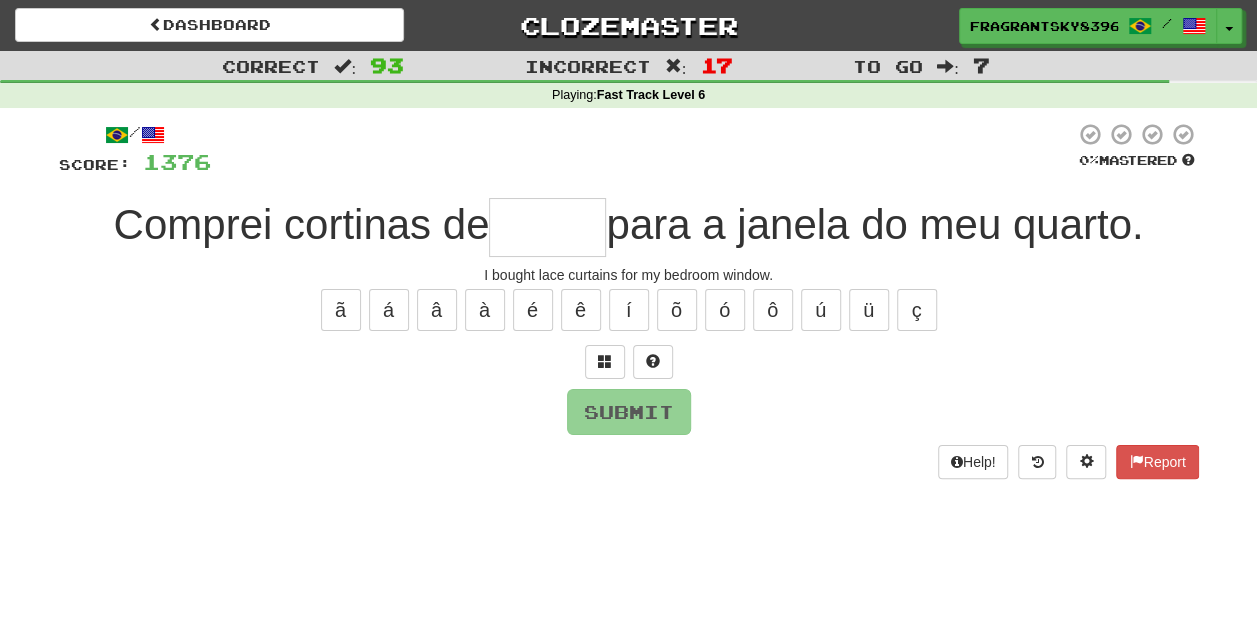 type on "*" 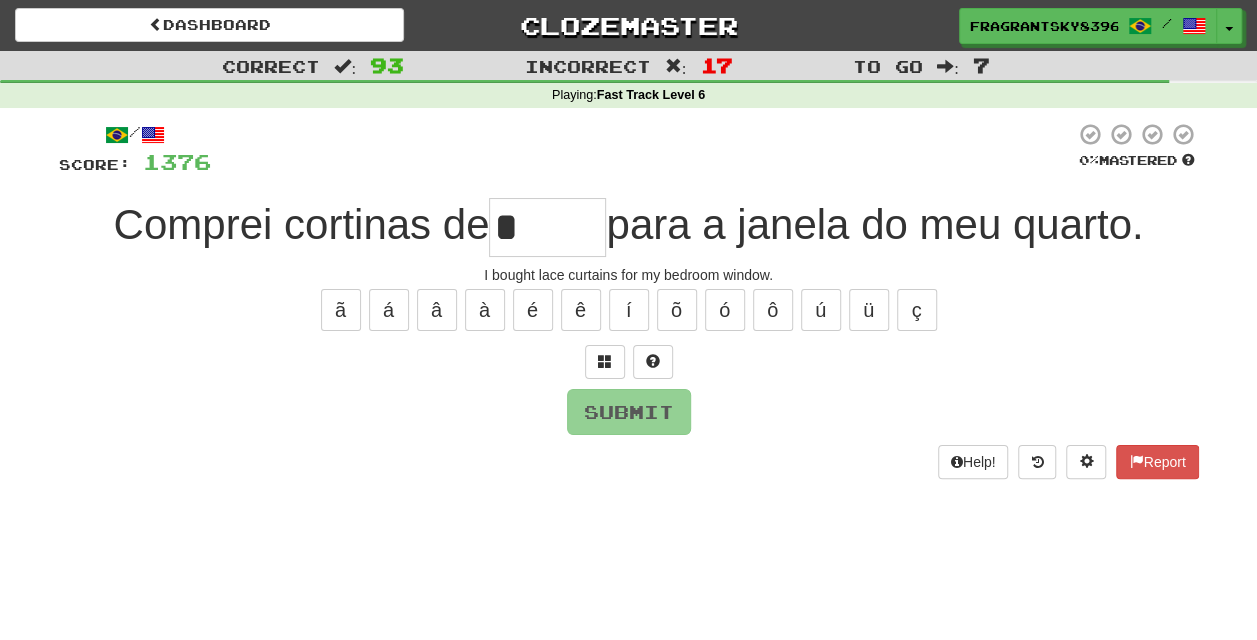 type on "*****" 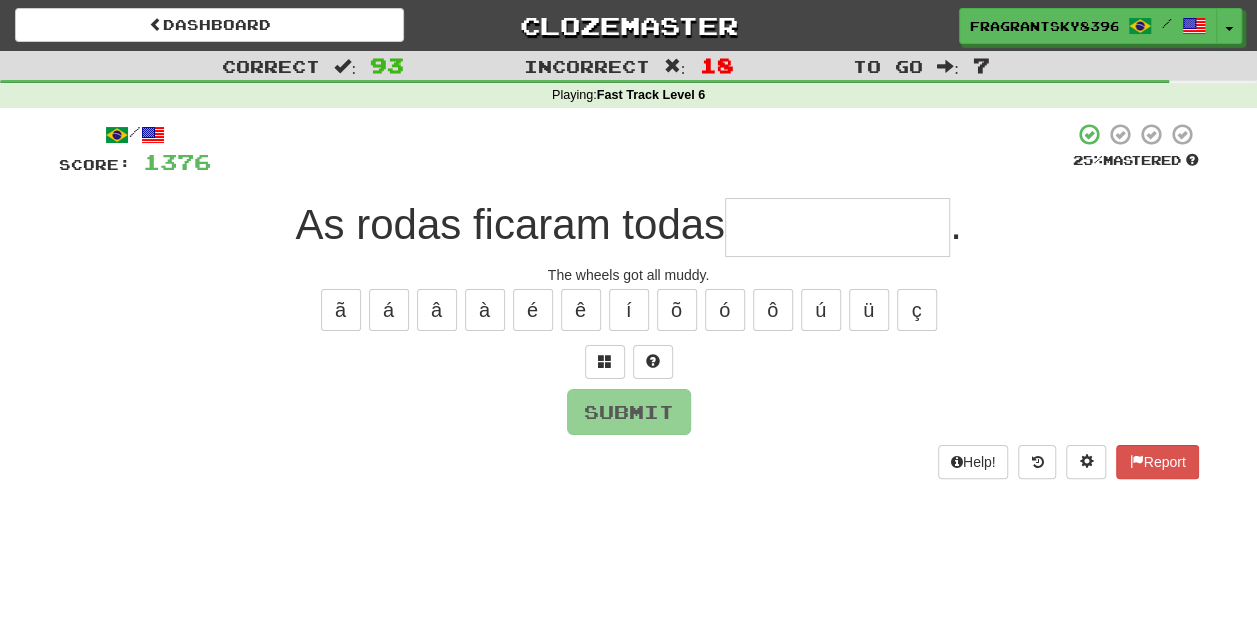 type on "**********" 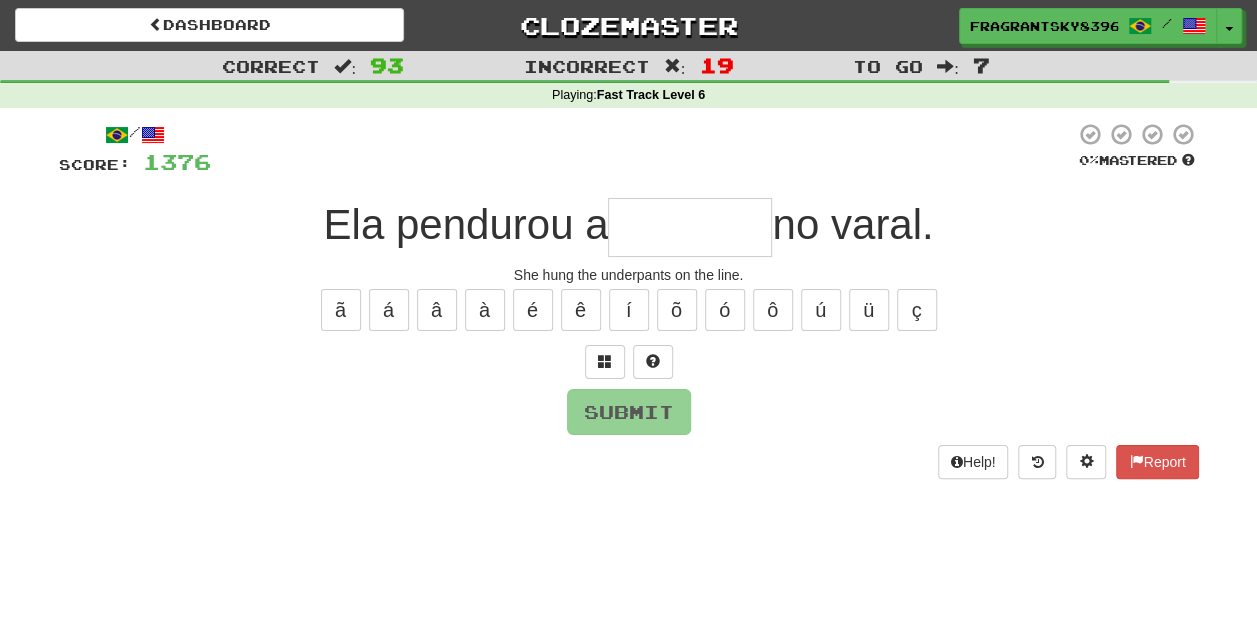 type on "********" 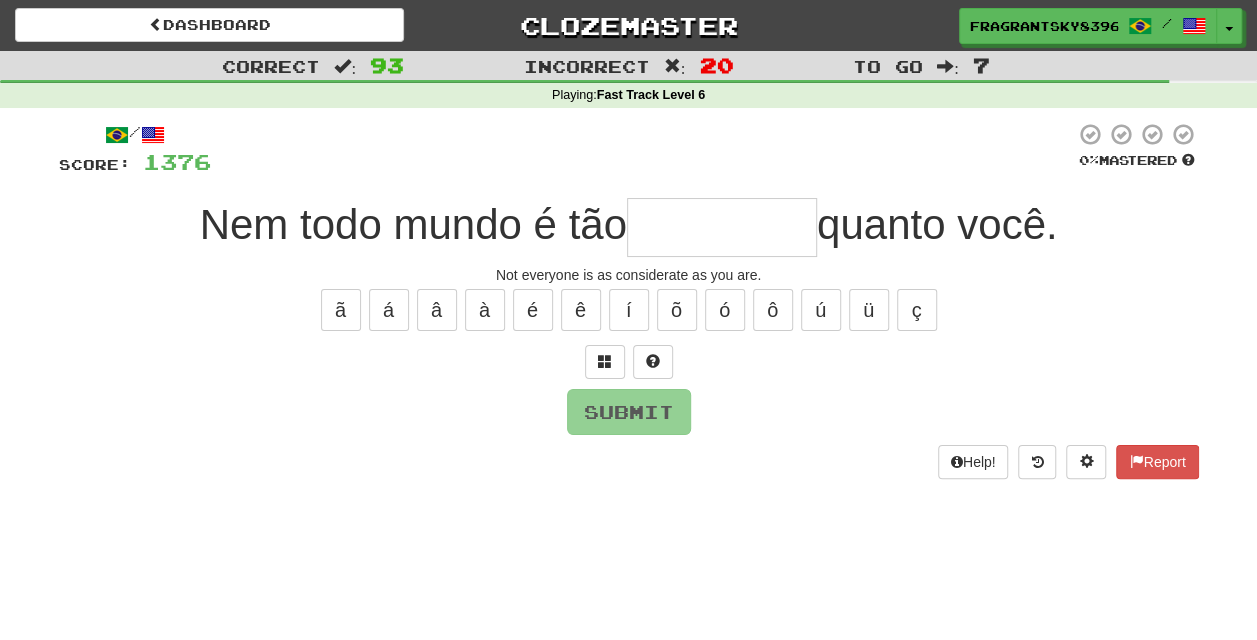 type on "*" 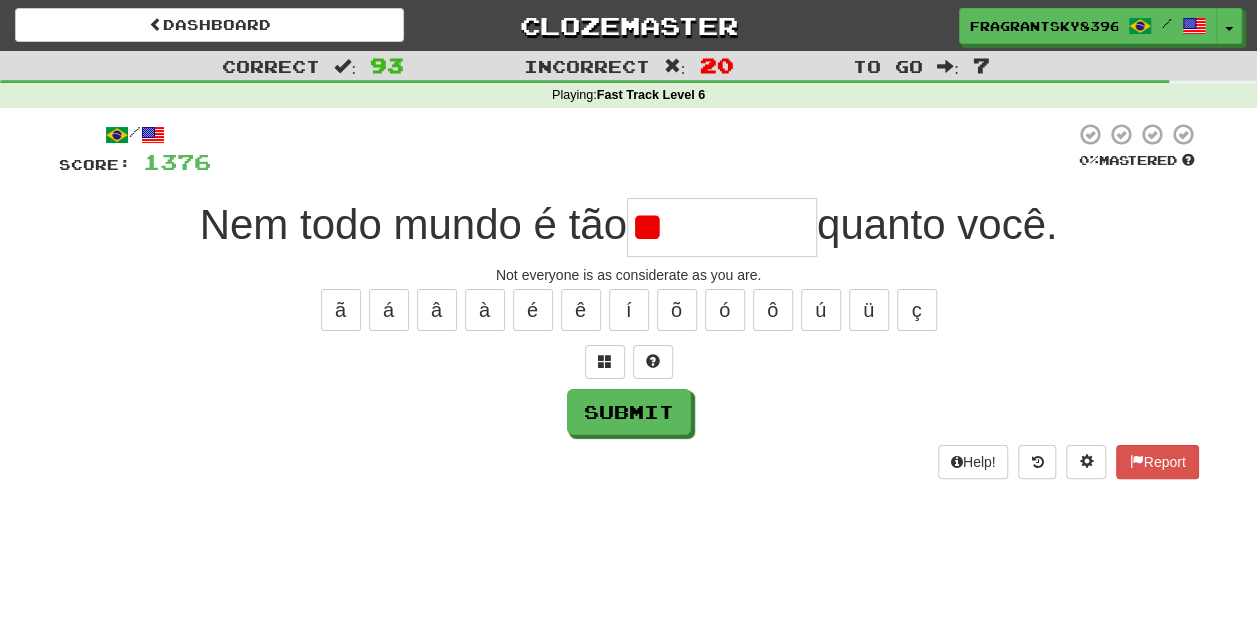 type on "*" 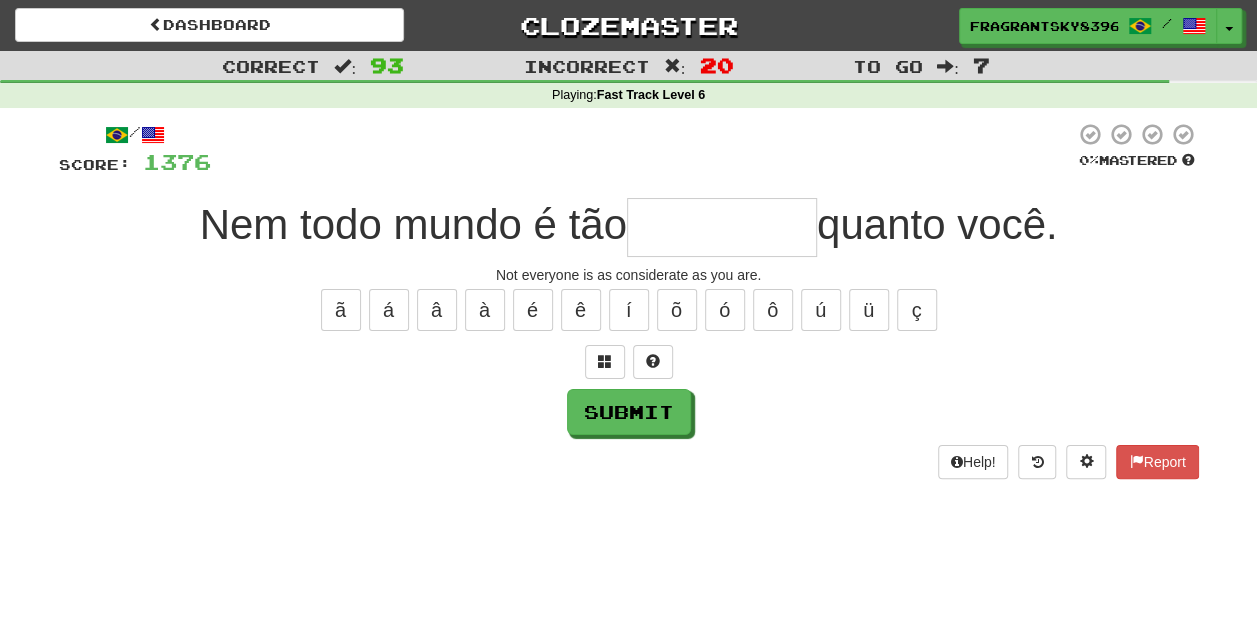 type on "*" 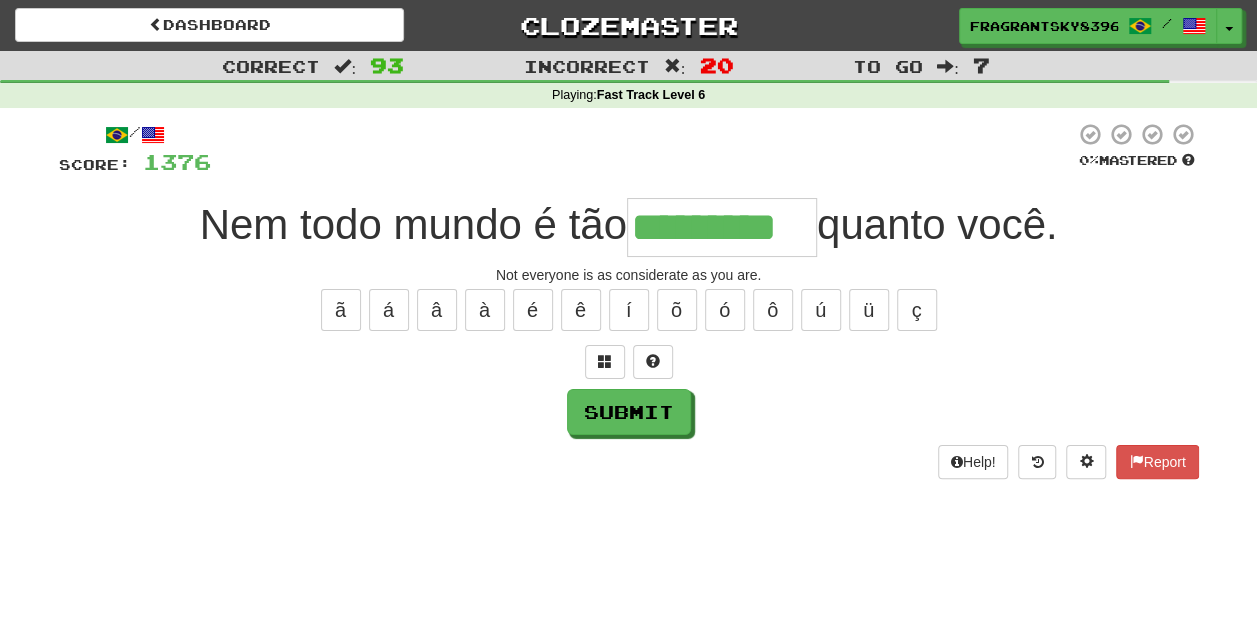 type on "*********" 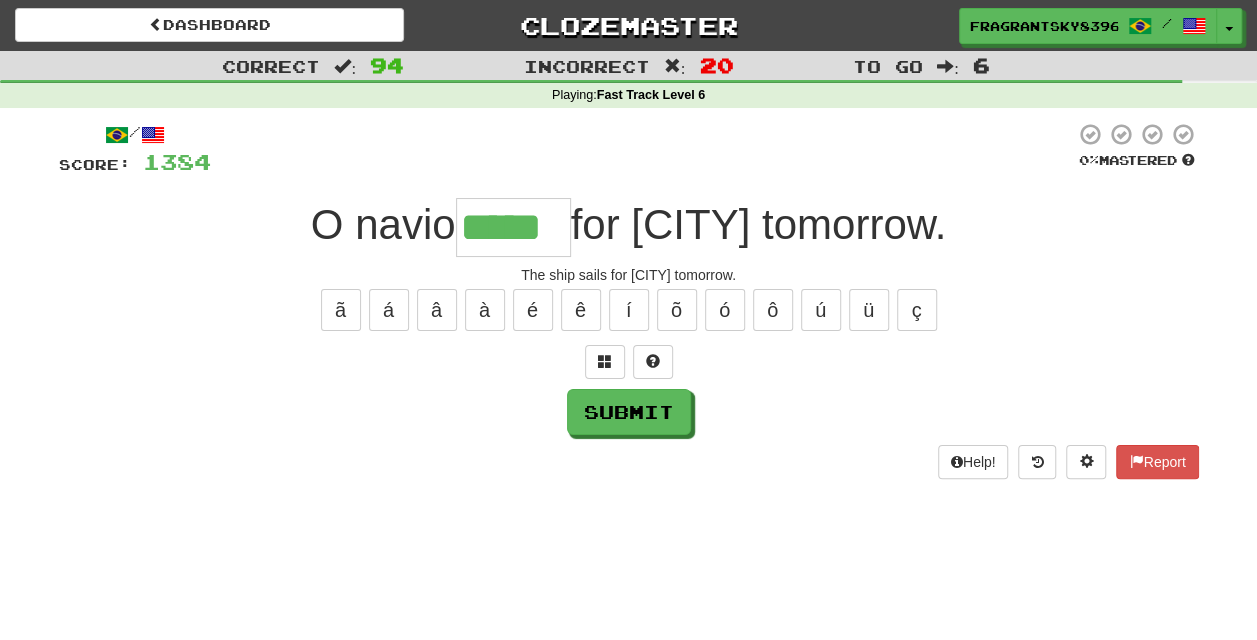 type on "*****" 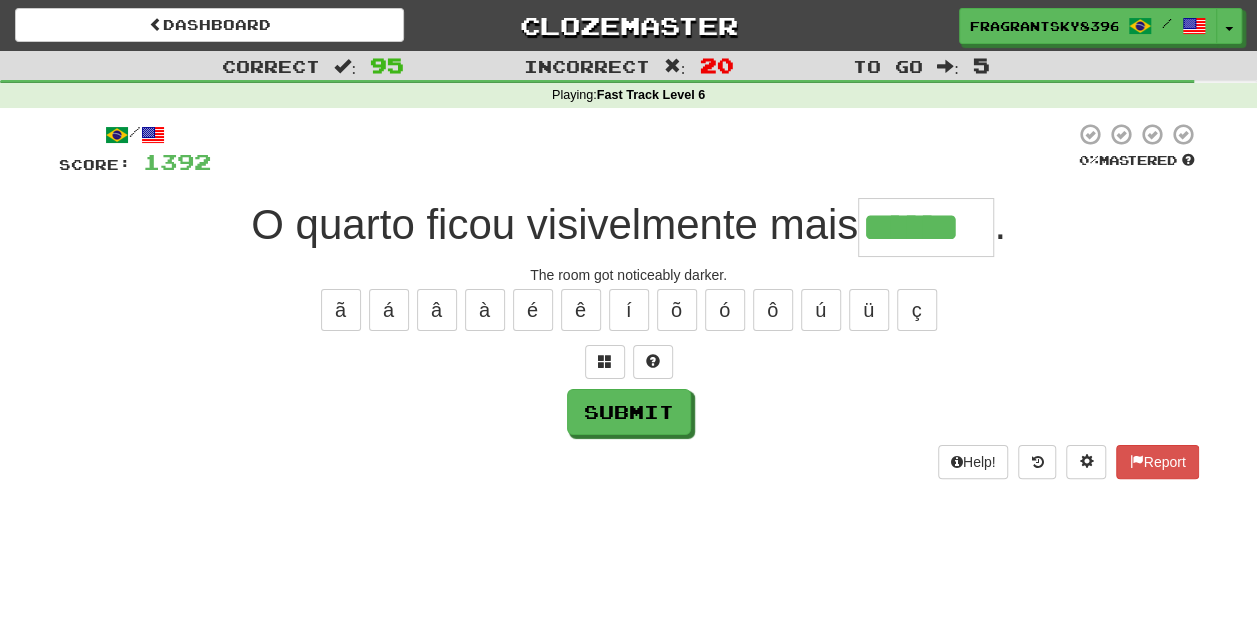 type on "******" 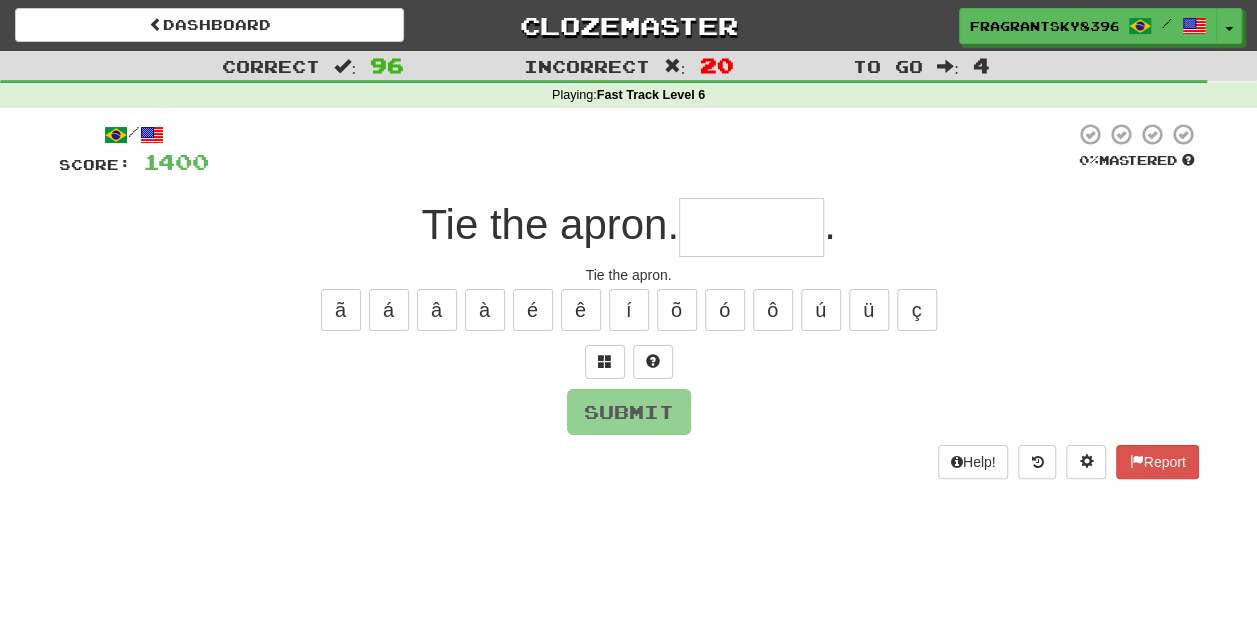 type on "*******" 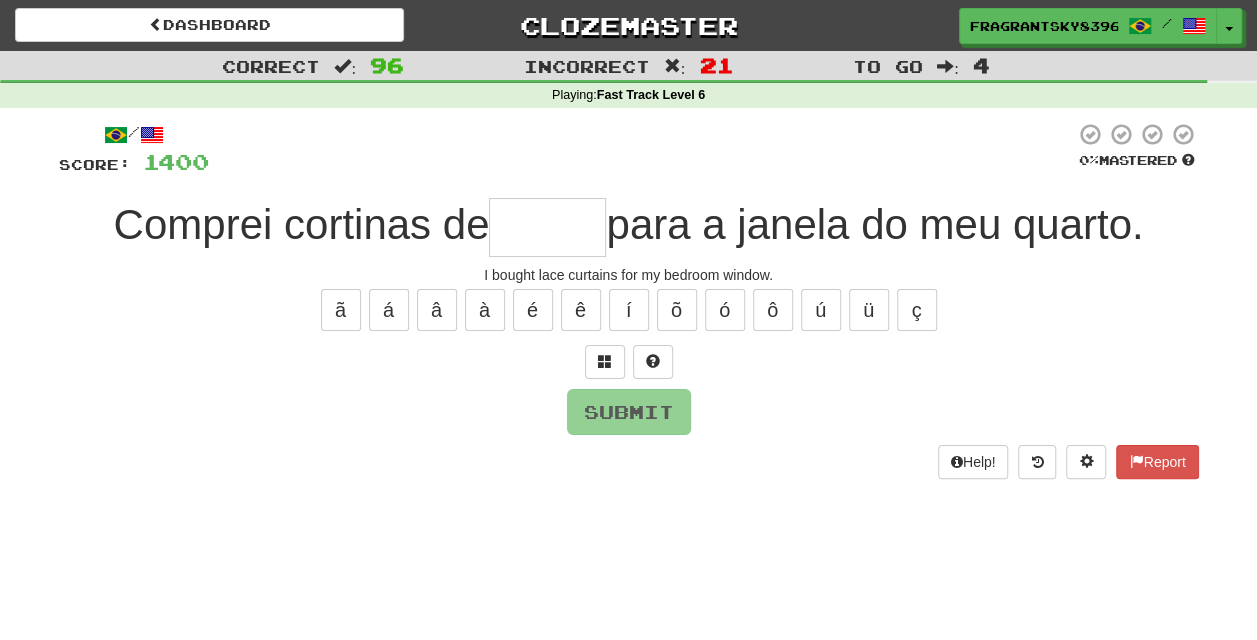 type on "*****" 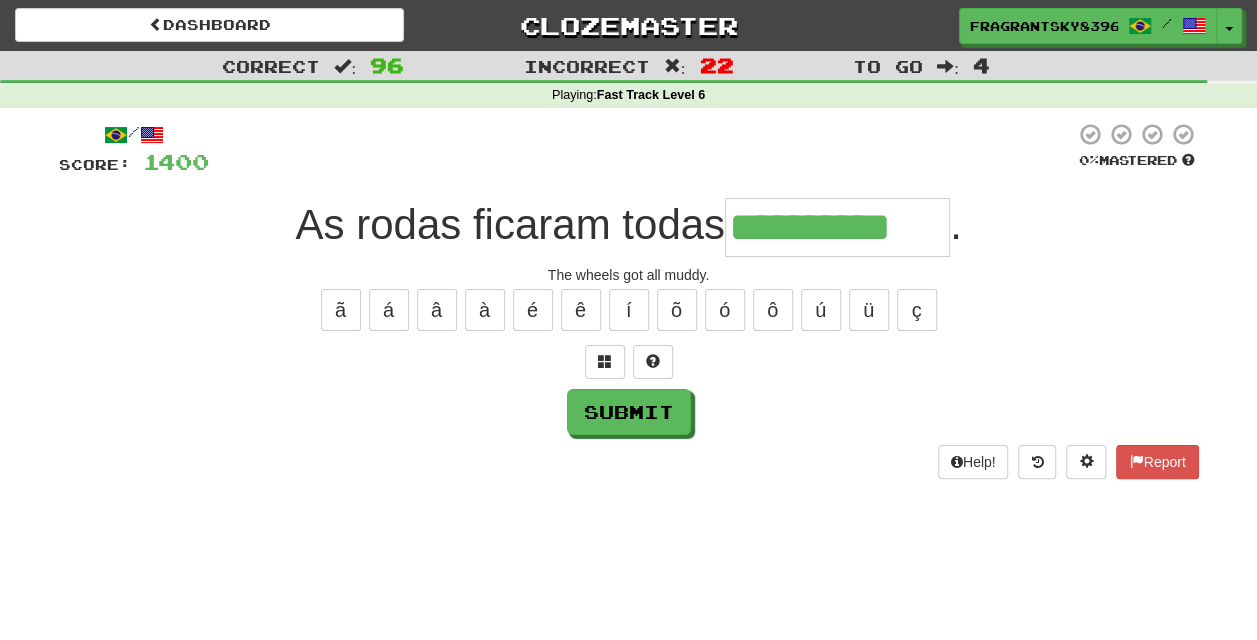 type on "**********" 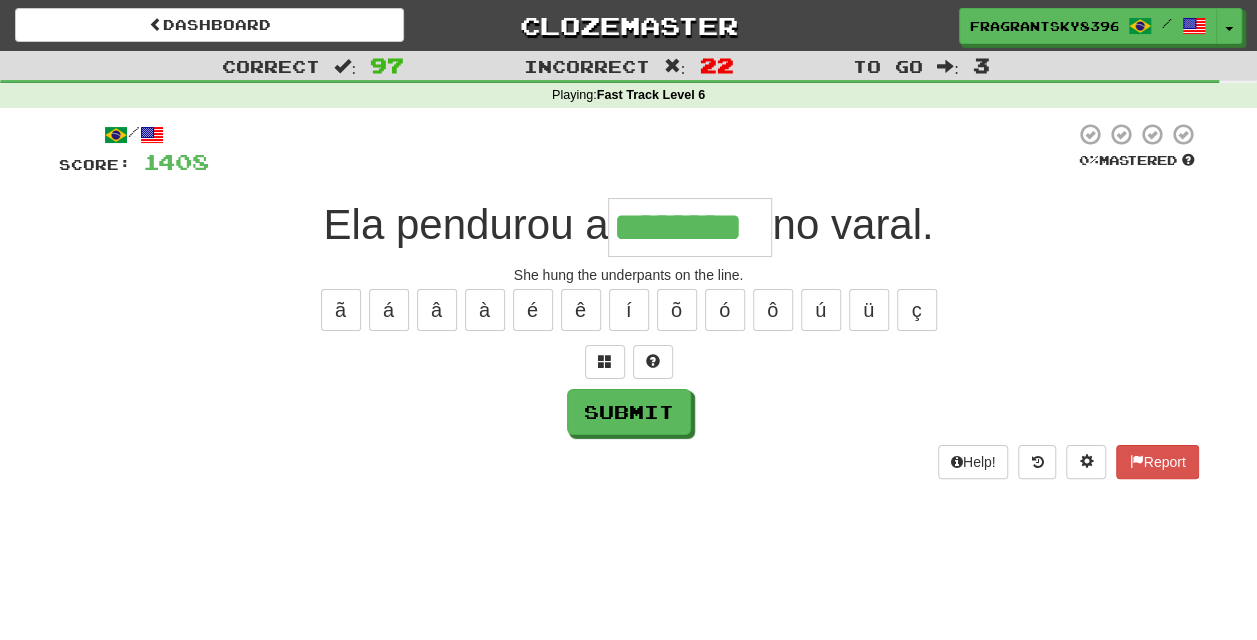 type on "********" 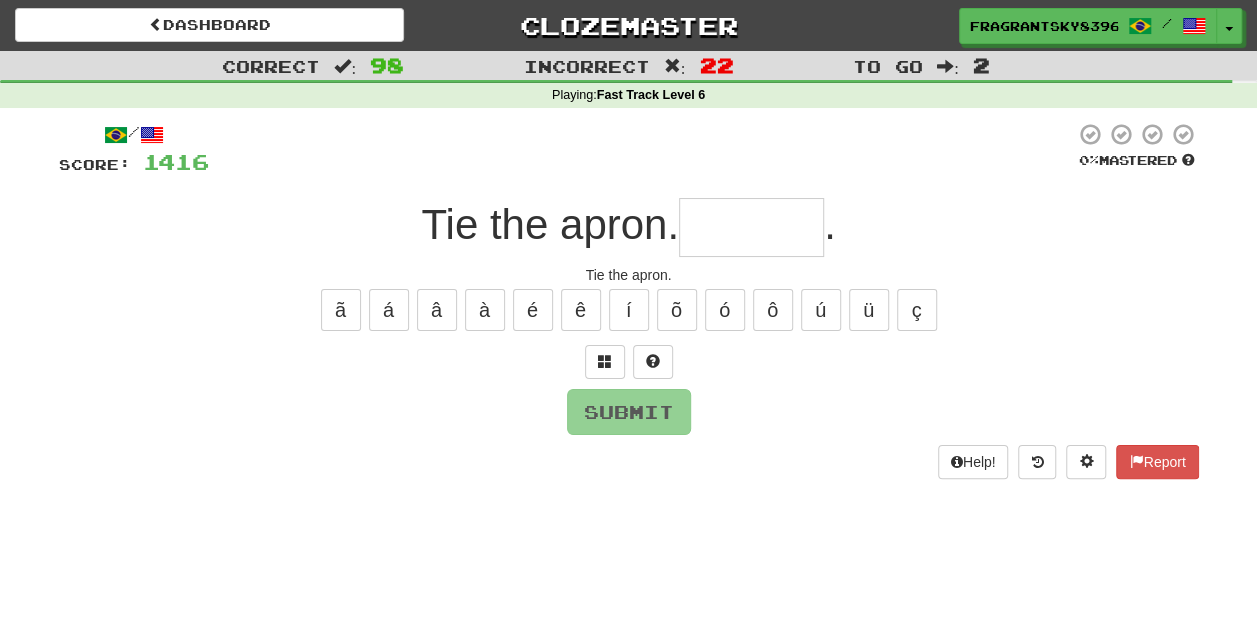 type on "*******" 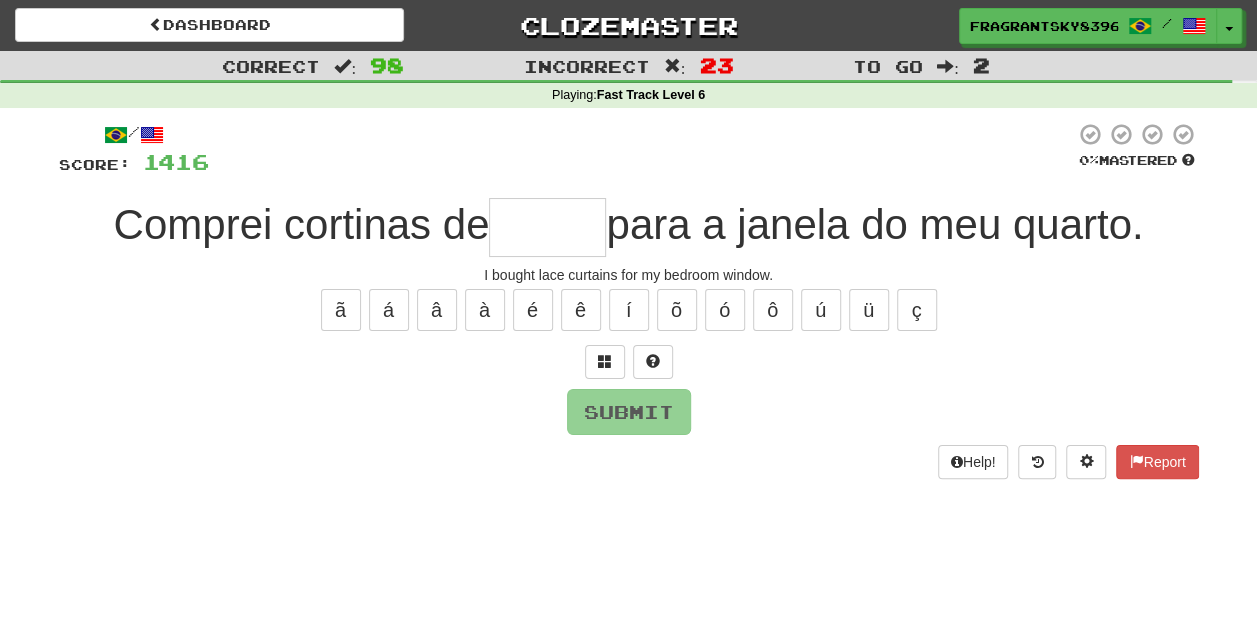 type on "*****" 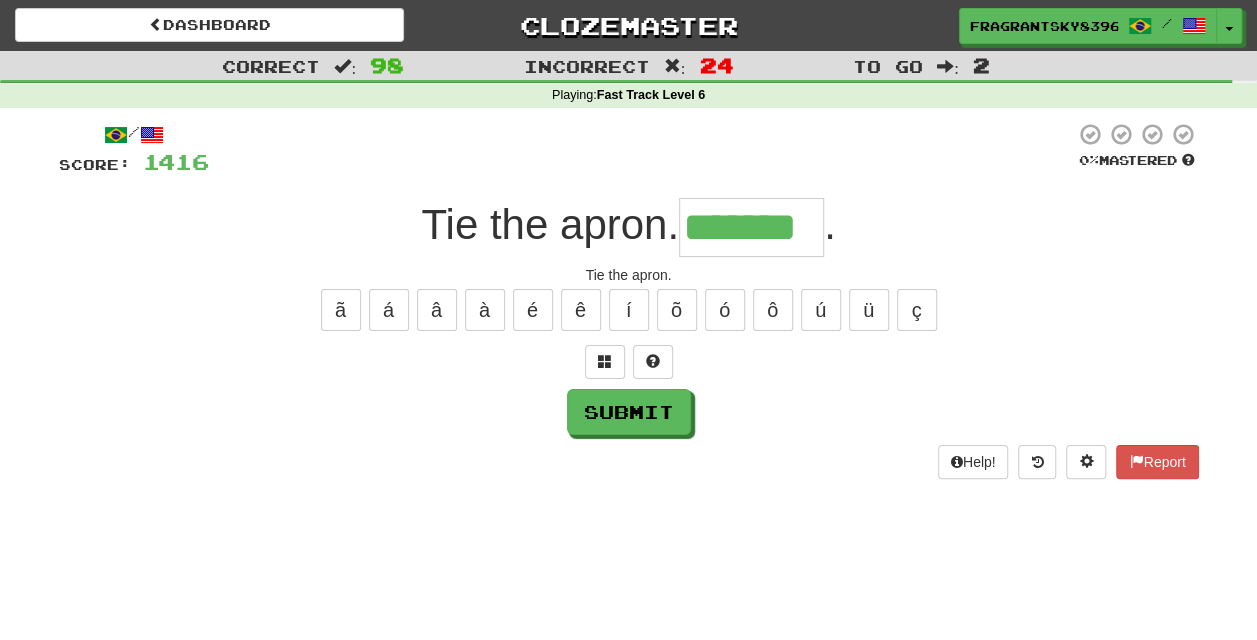 type on "*******" 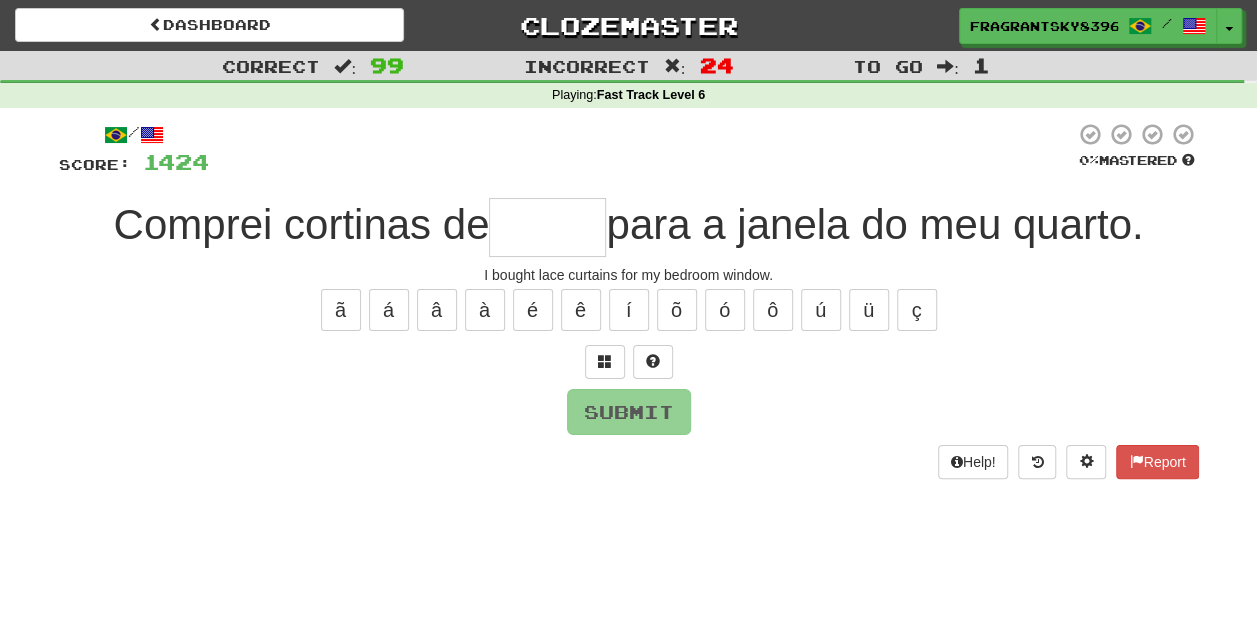 type on "*****" 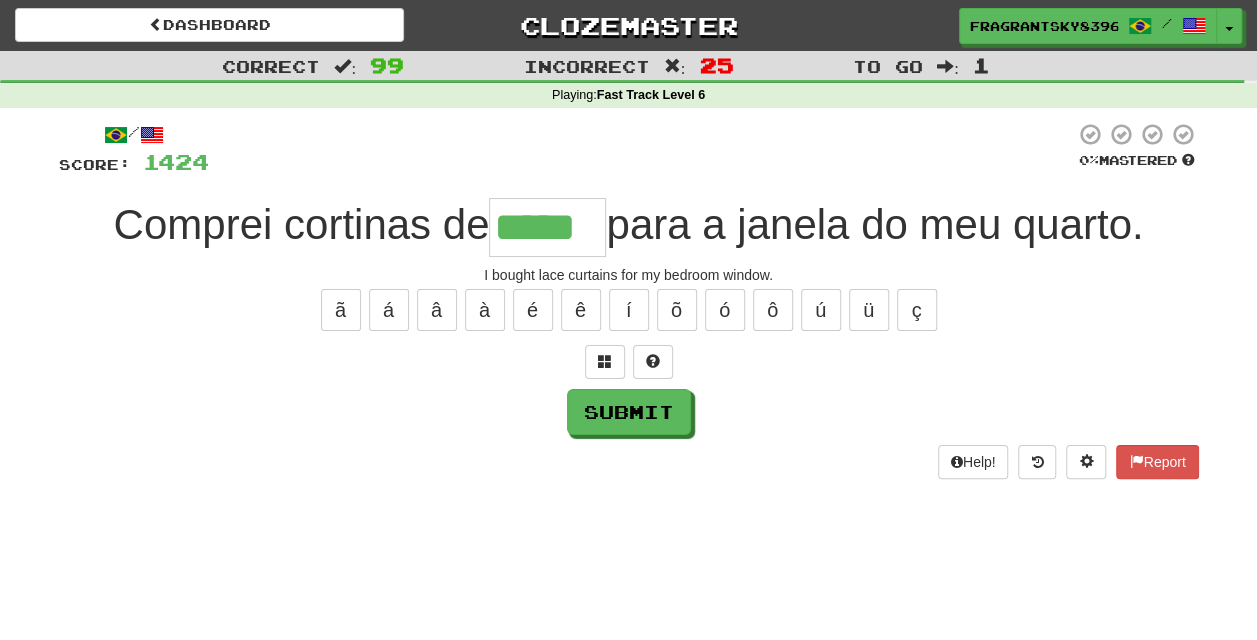 type on "*****" 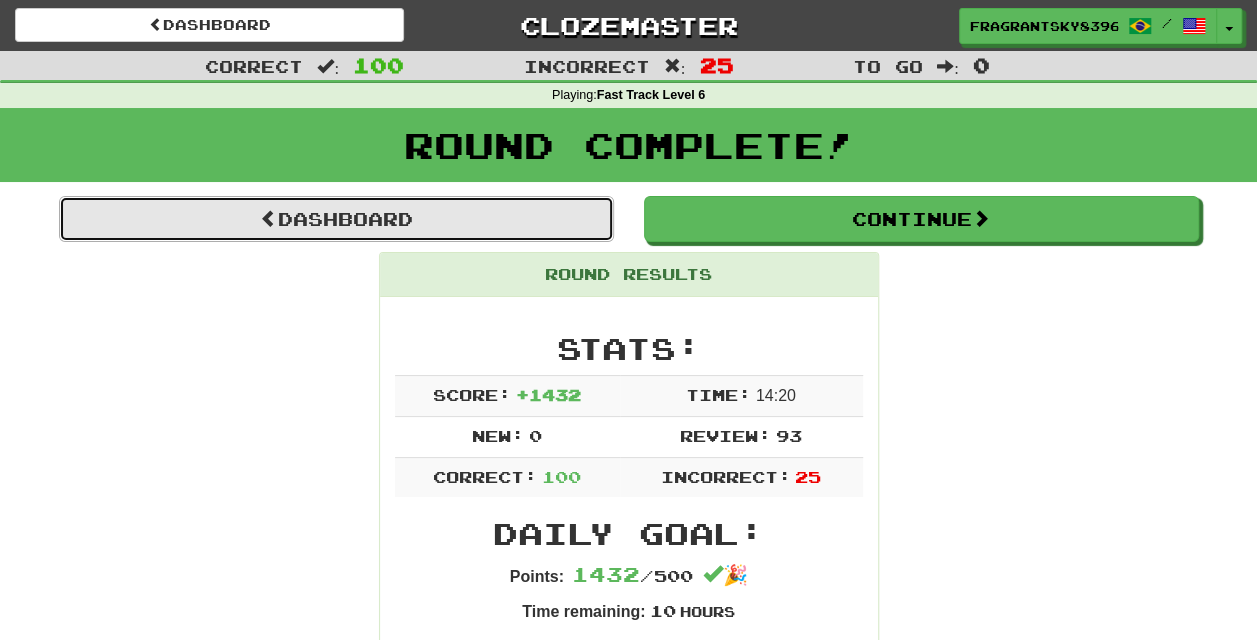 click on "Dashboard" at bounding box center [336, 219] 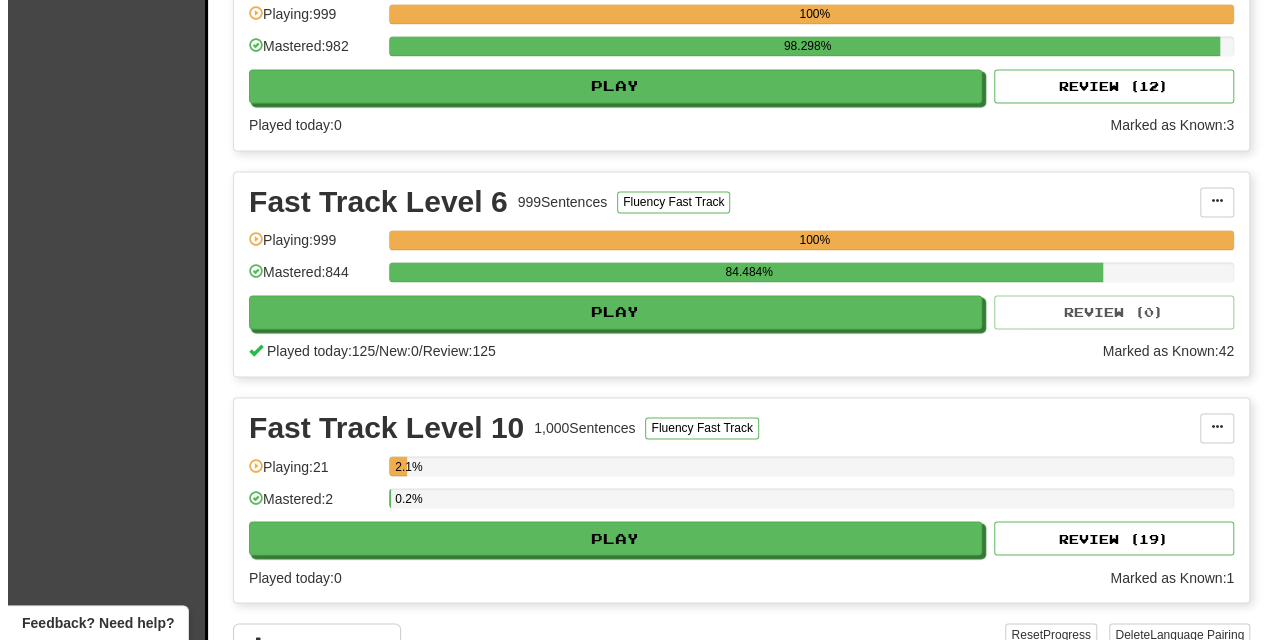 scroll, scrollTop: 1421, scrollLeft: 0, axis: vertical 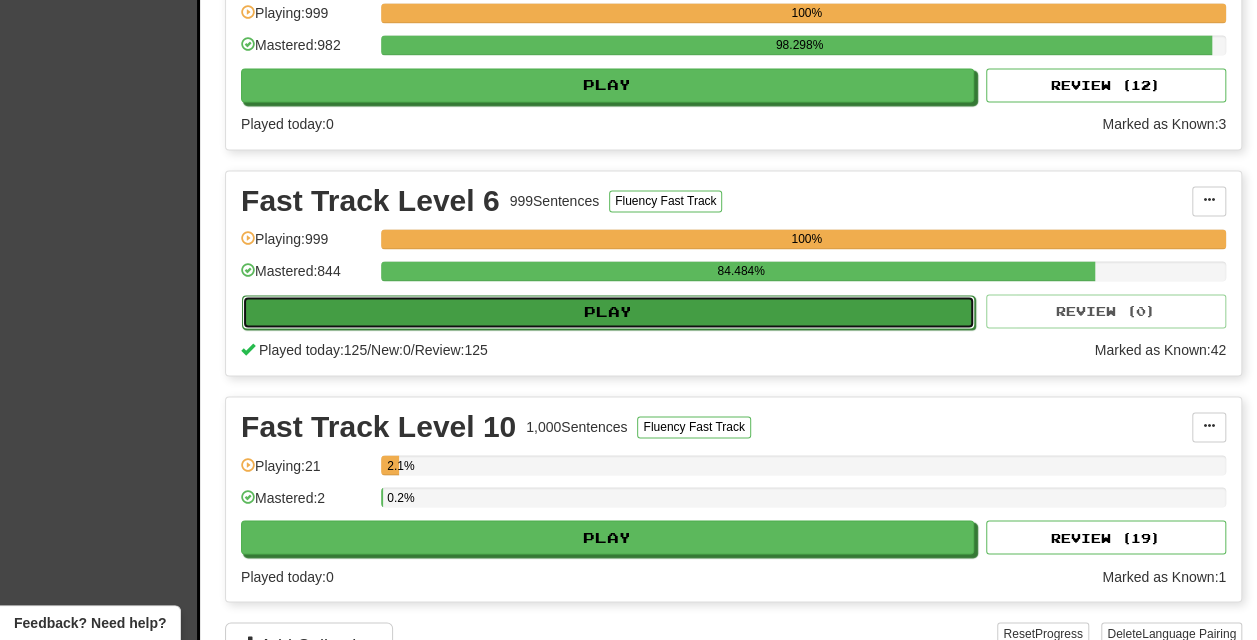 click on "Play" at bounding box center [608, 312] 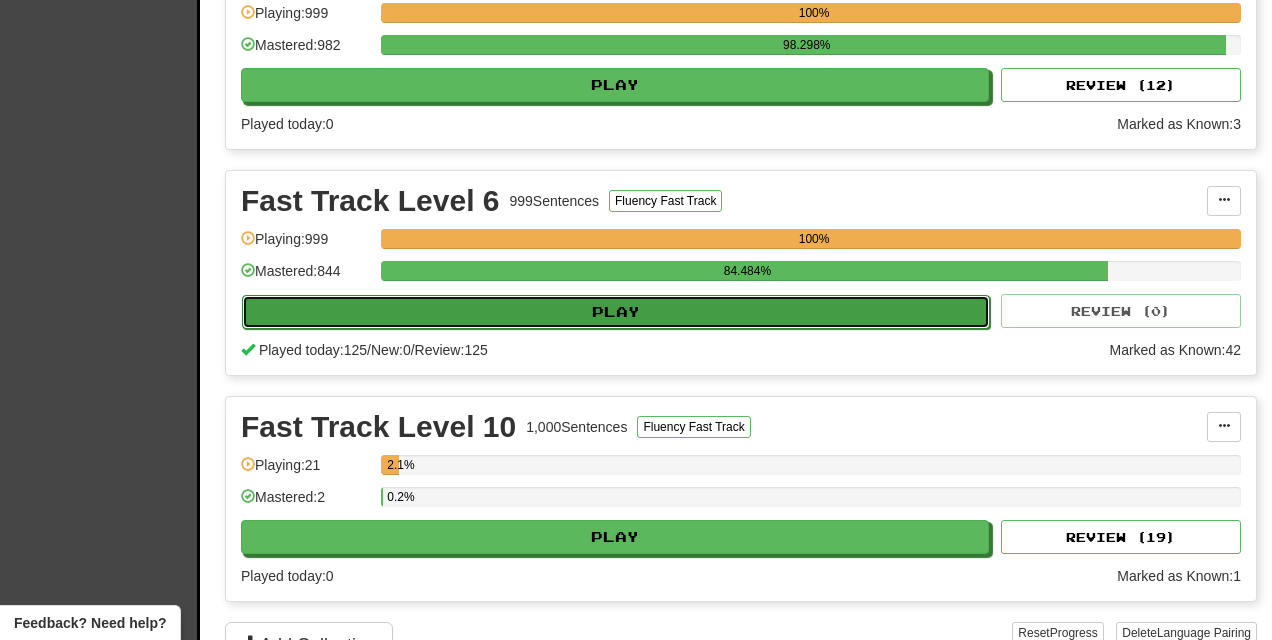 select on "***" 